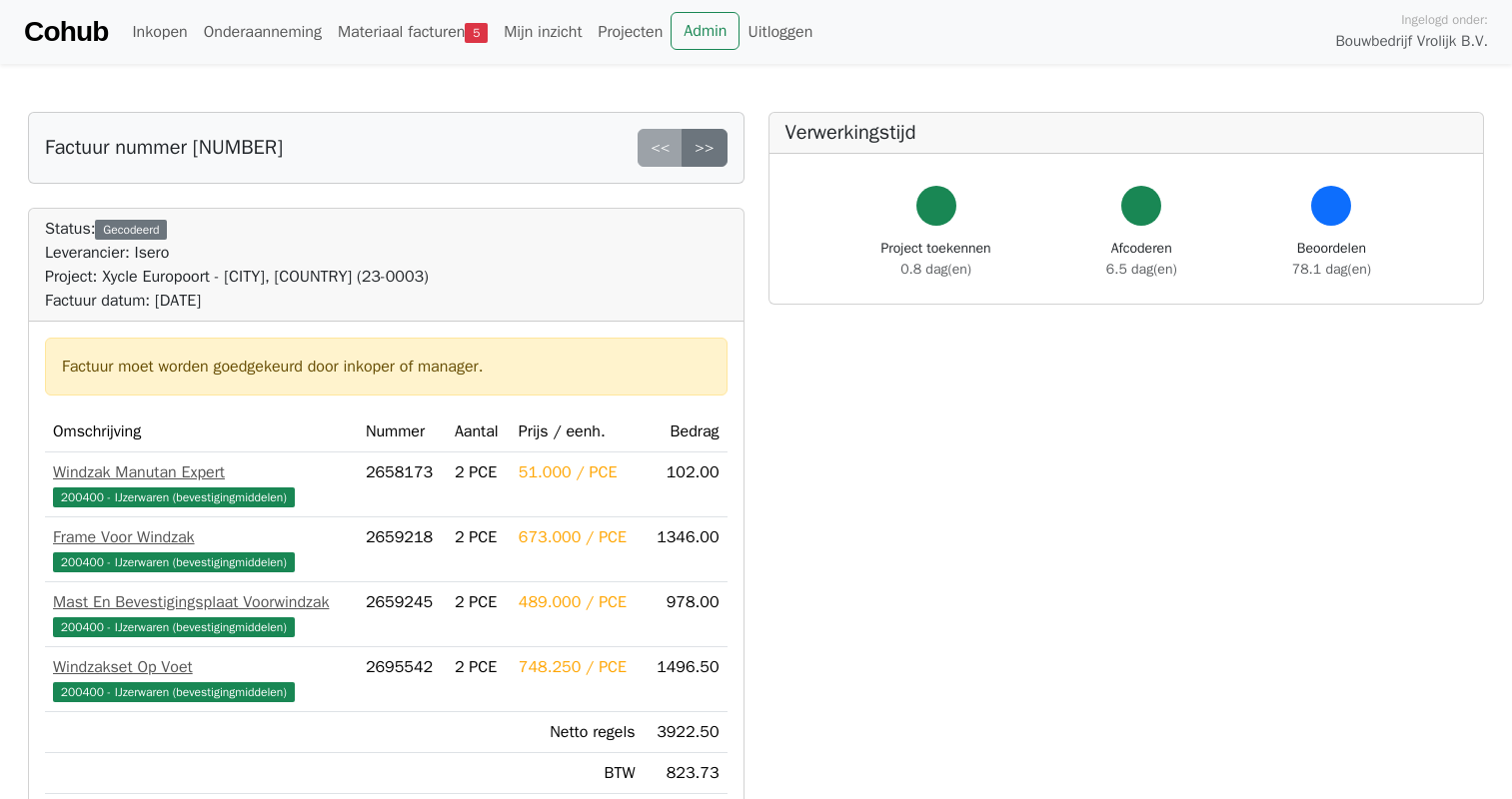 scroll, scrollTop: 0, scrollLeft: 0, axis: both 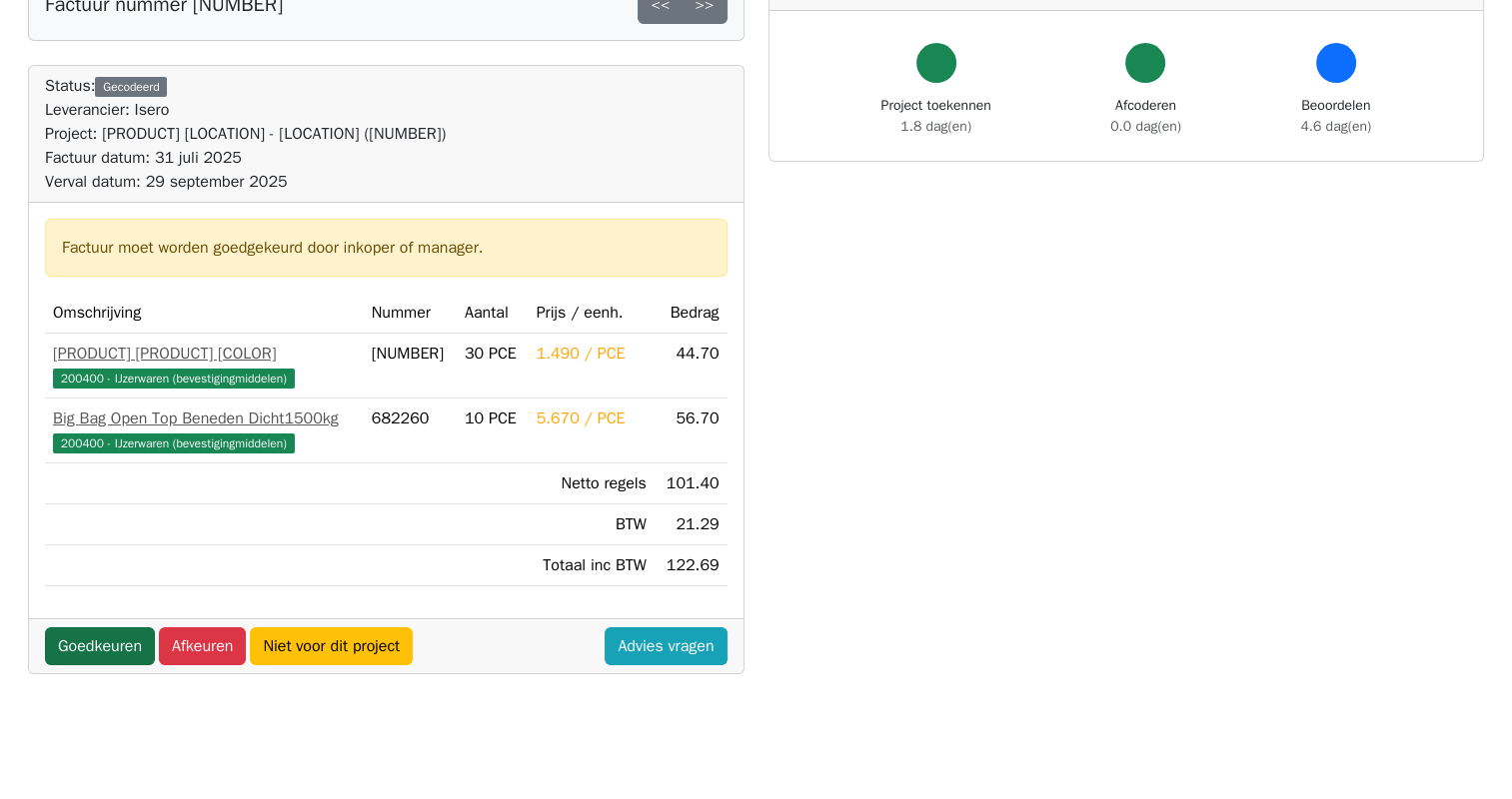 click on "Goedkeuren" at bounding box center (100, 646) 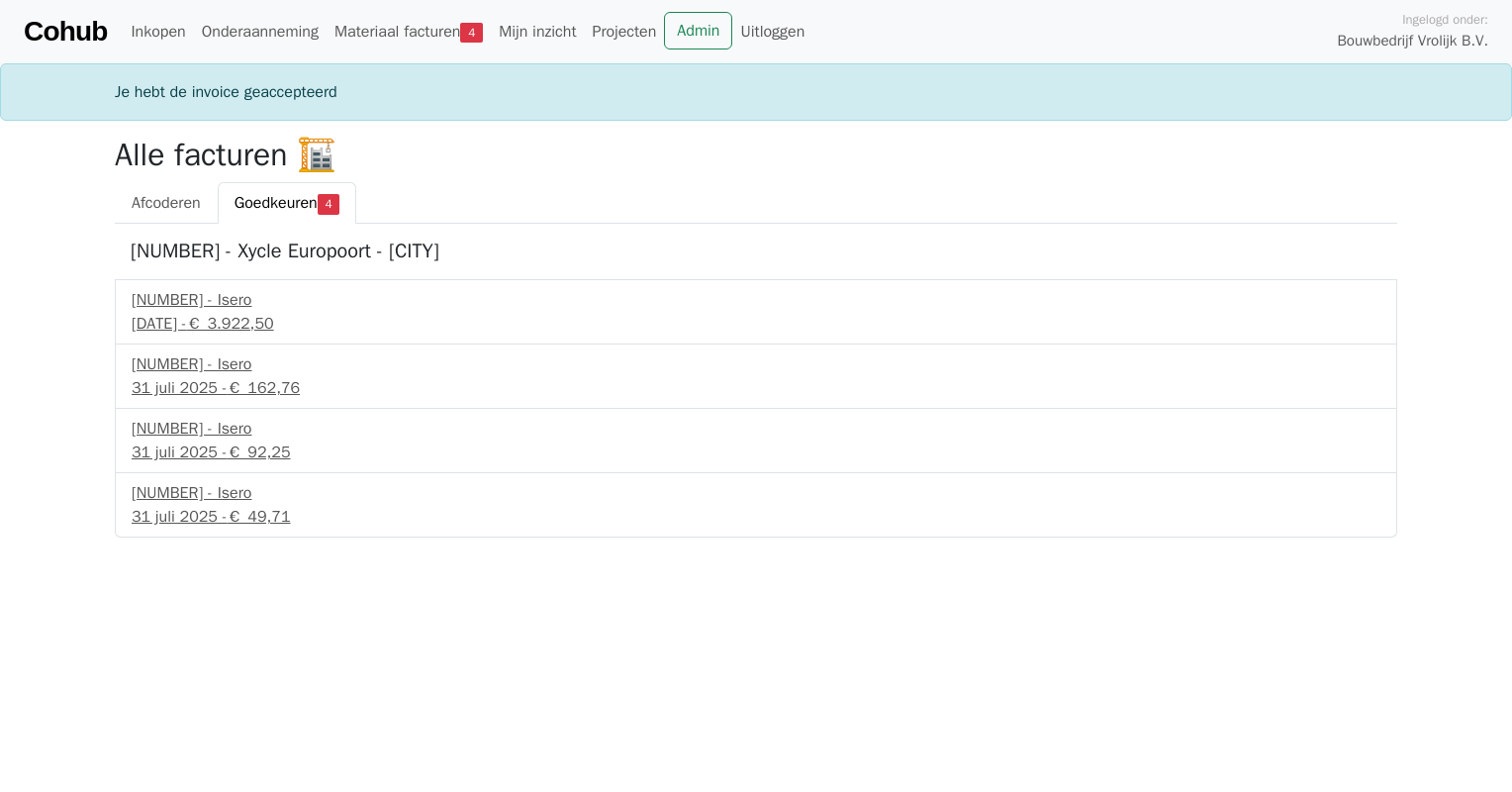 scroll, scrollTop: 0, scrollLeft: 0, axis: both 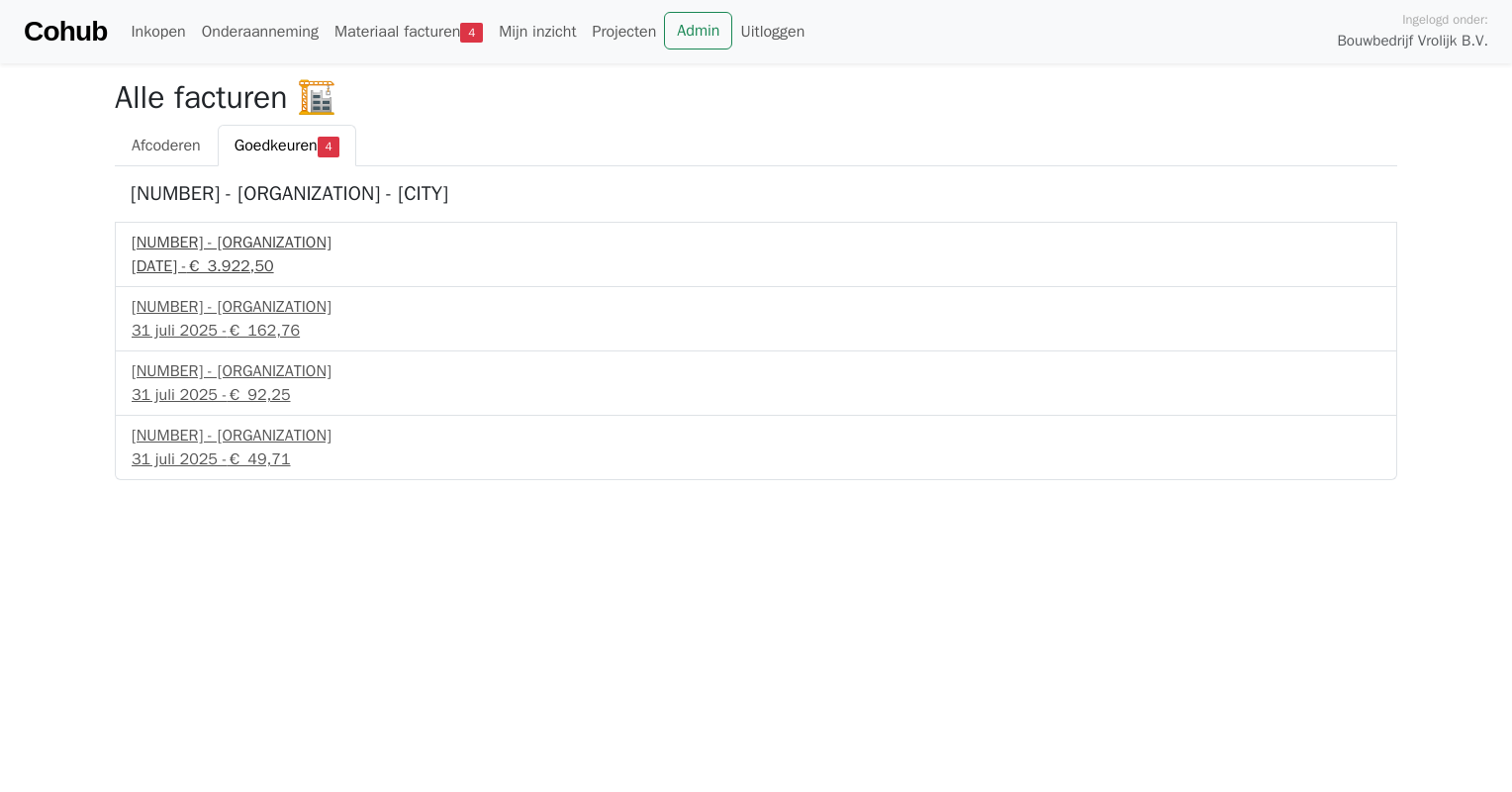 click on "21793842 - Isero" at bounding box center (756, 243) 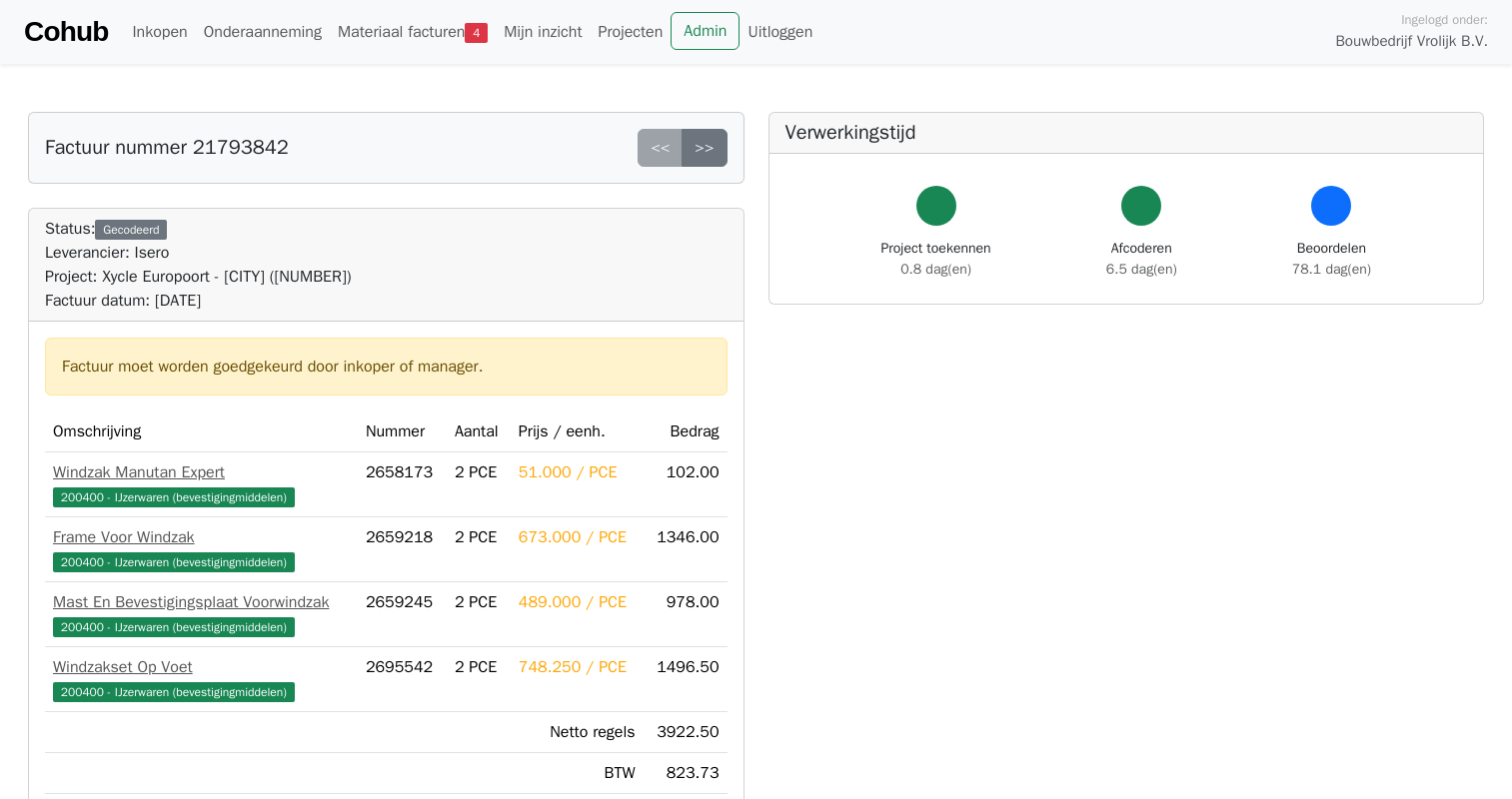 scroll, scrollTop: 0, scrollLeft: 0, axis: both 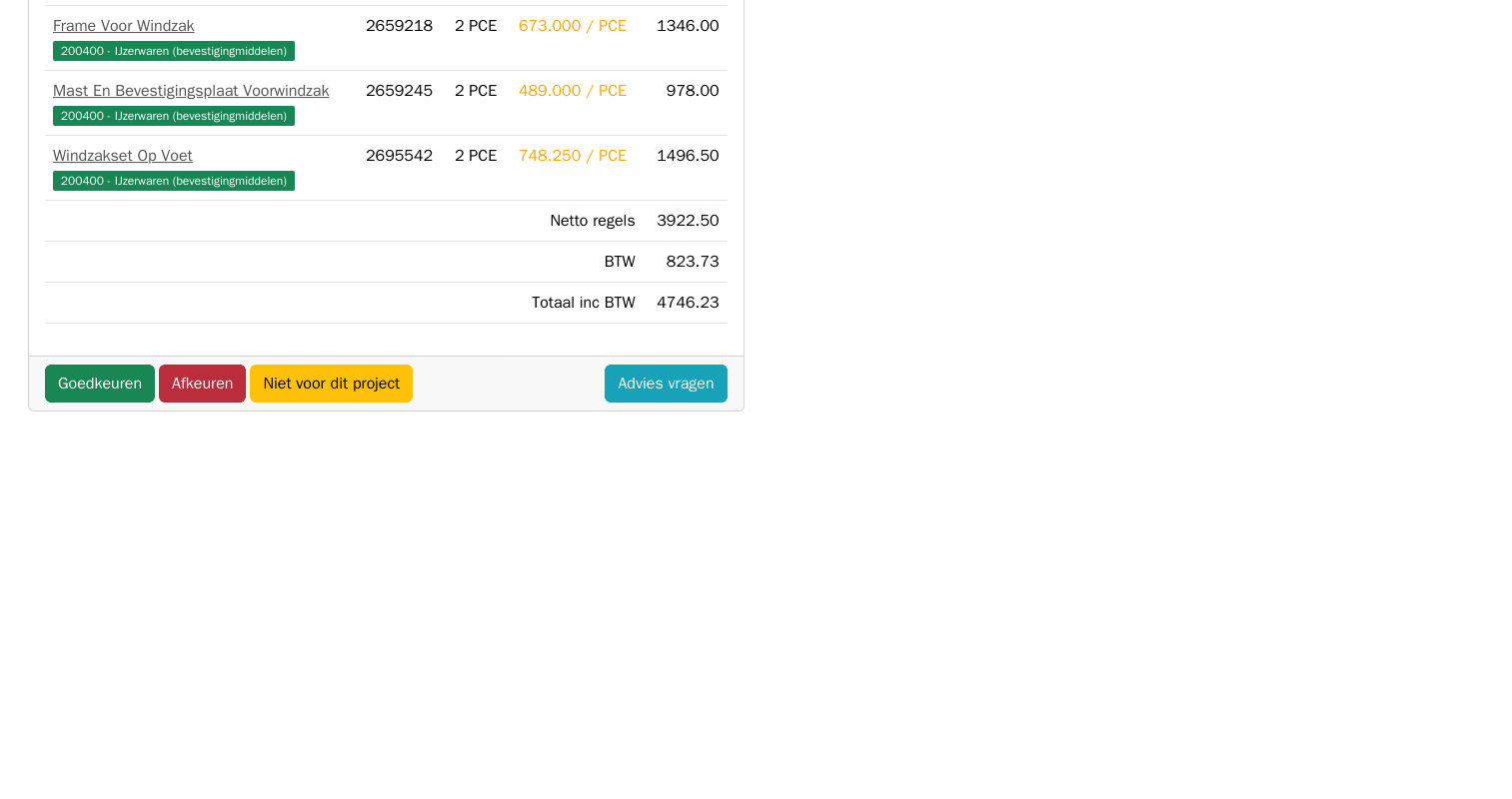 click on "Afkeuren" at bounding box center (202, 384) 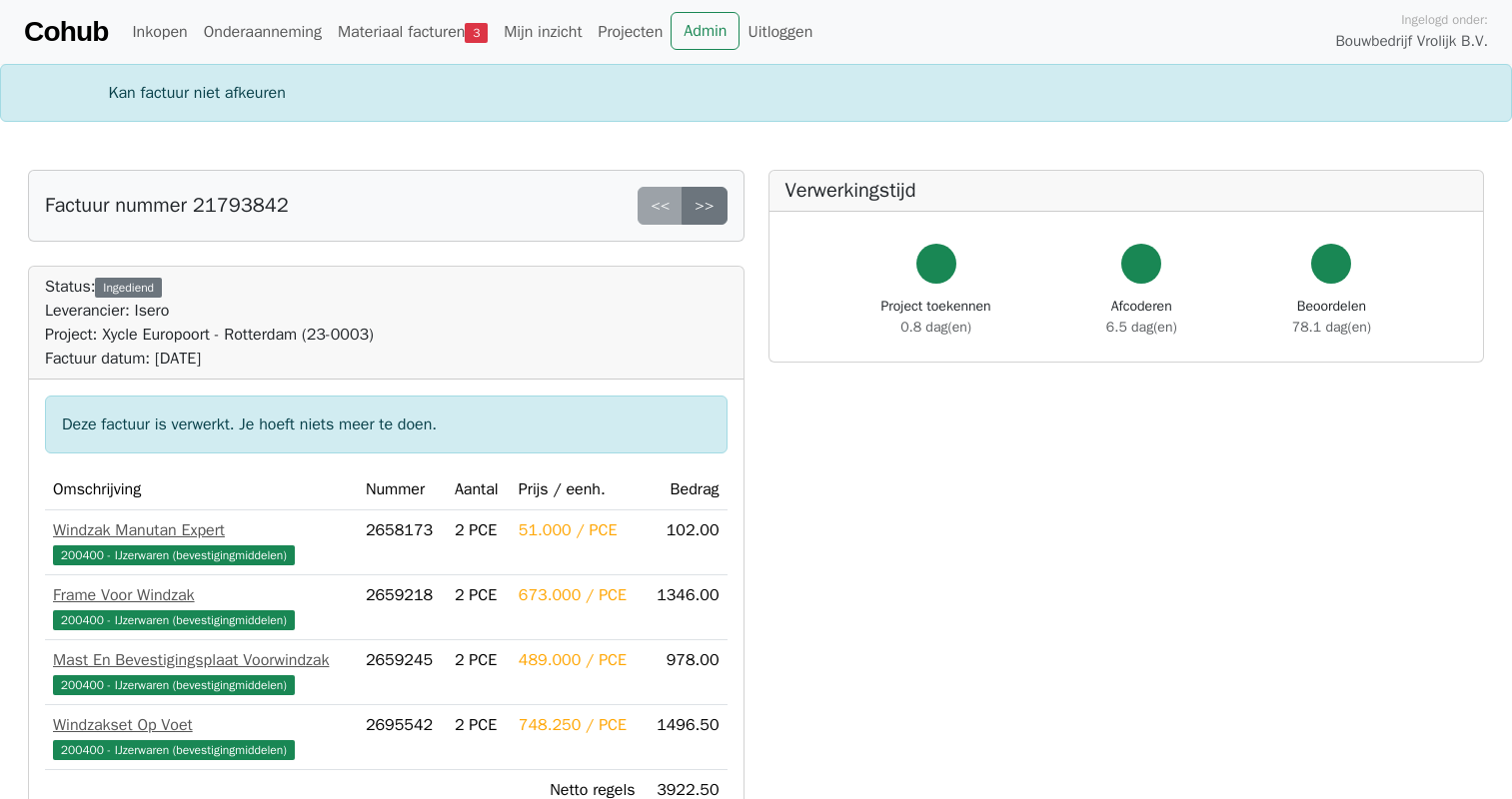 scroll, scrollTop: 0, scrollLeft: 0, axis: both 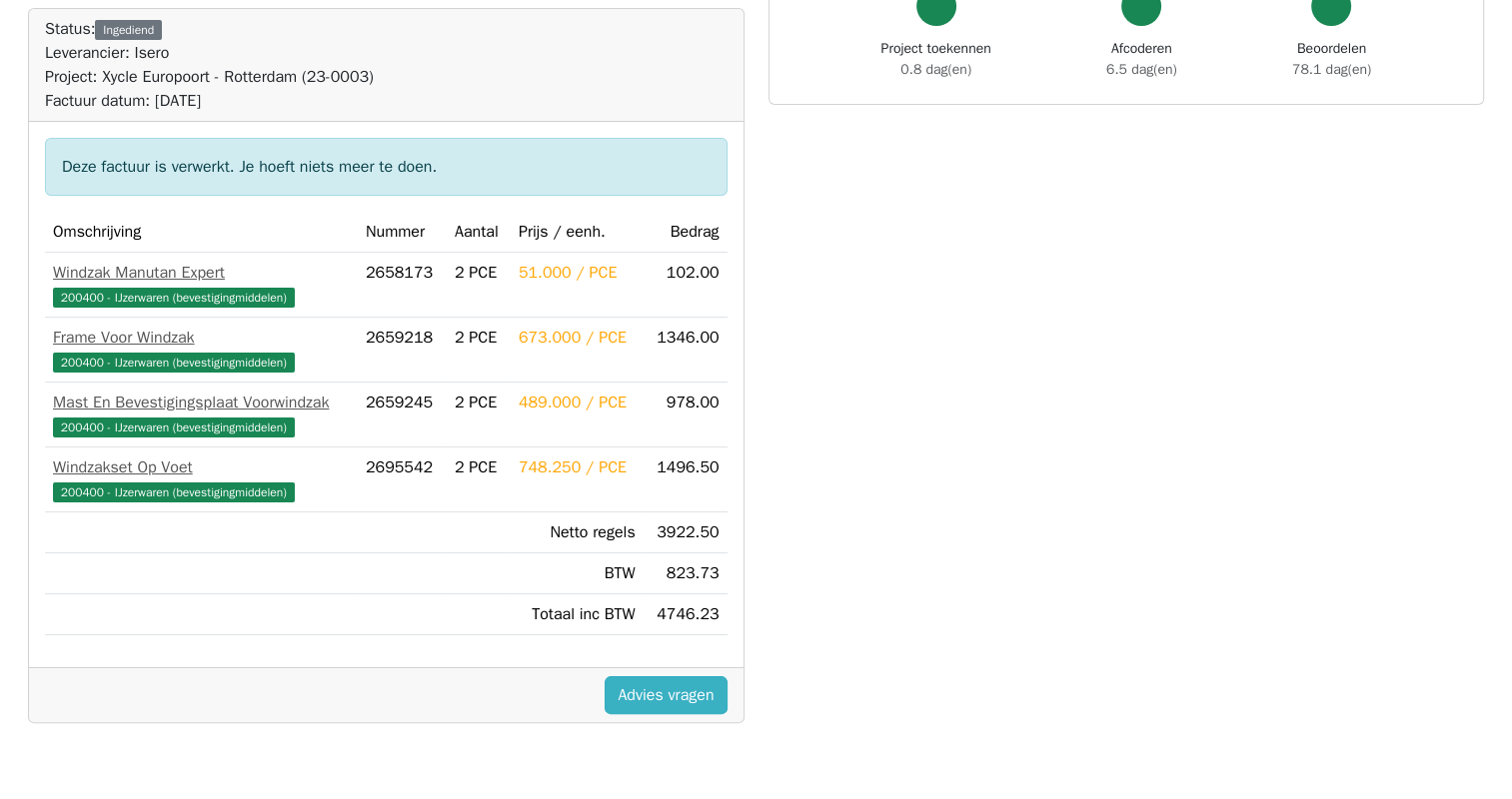 click on "Advies vragen" at bounding box center [666, 695] 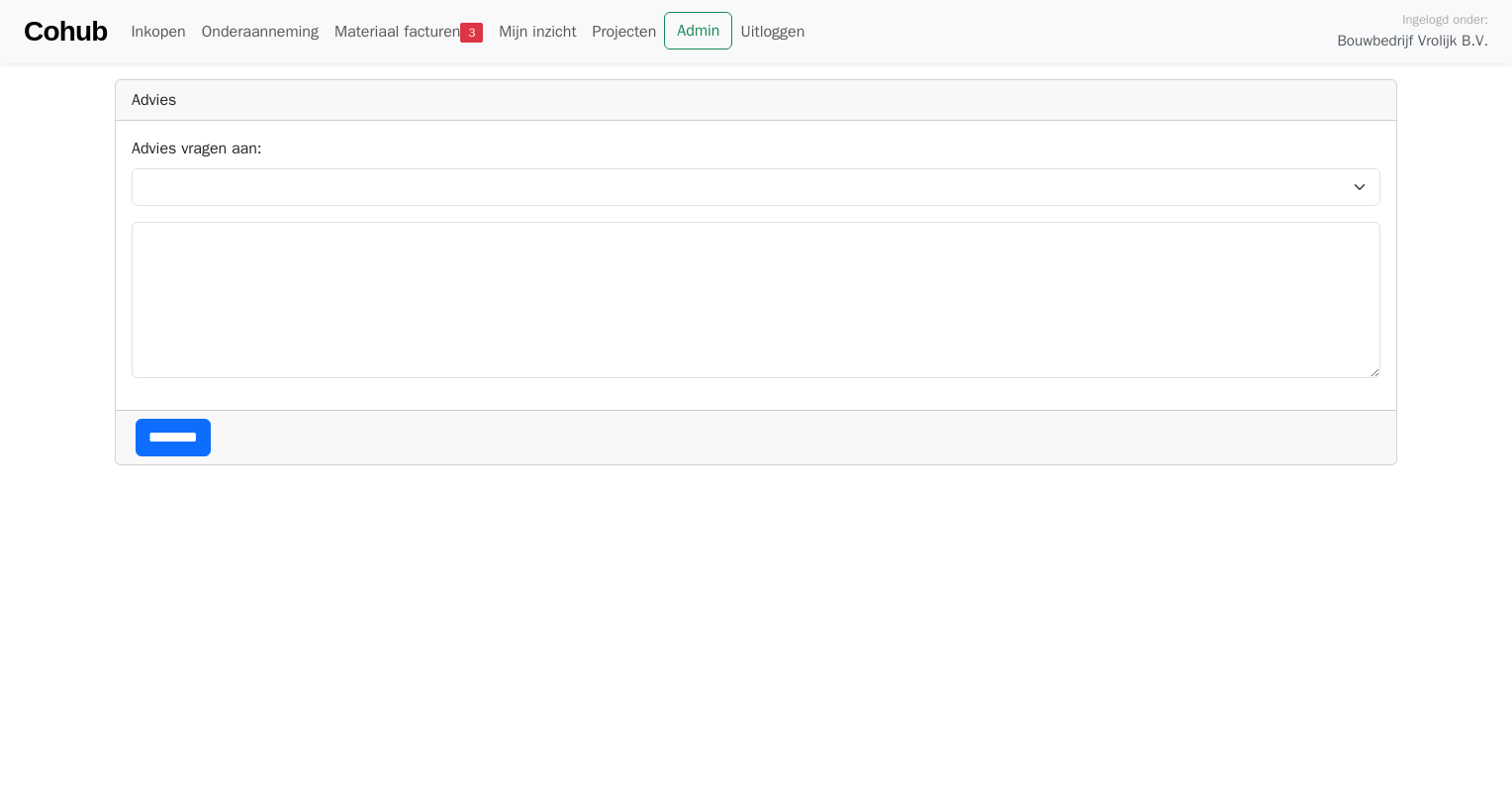 scroll, scrollTop: 0, scrollLeft: 0, axis: both 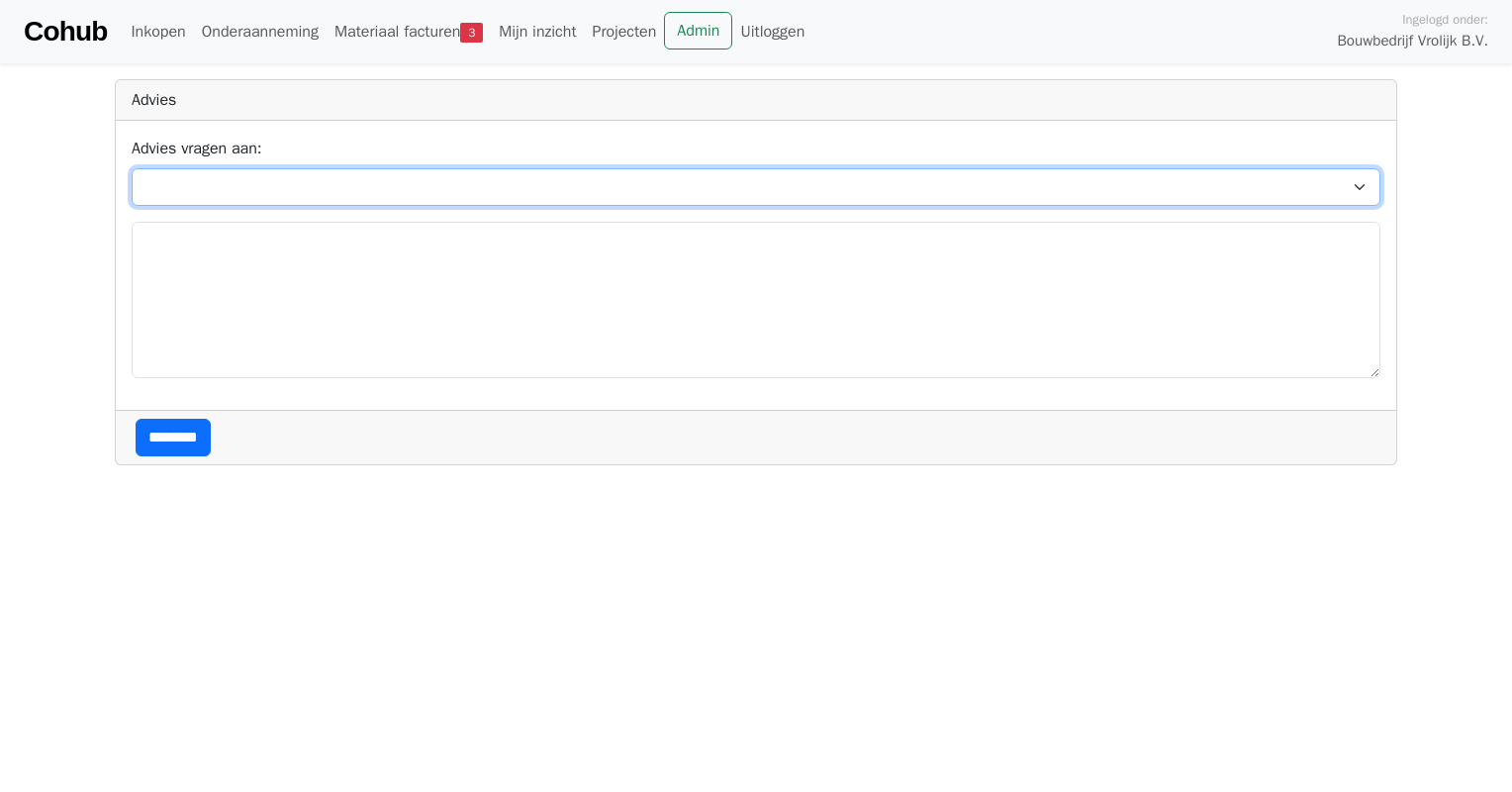 click on "**********" at bounding box center (756, 187) 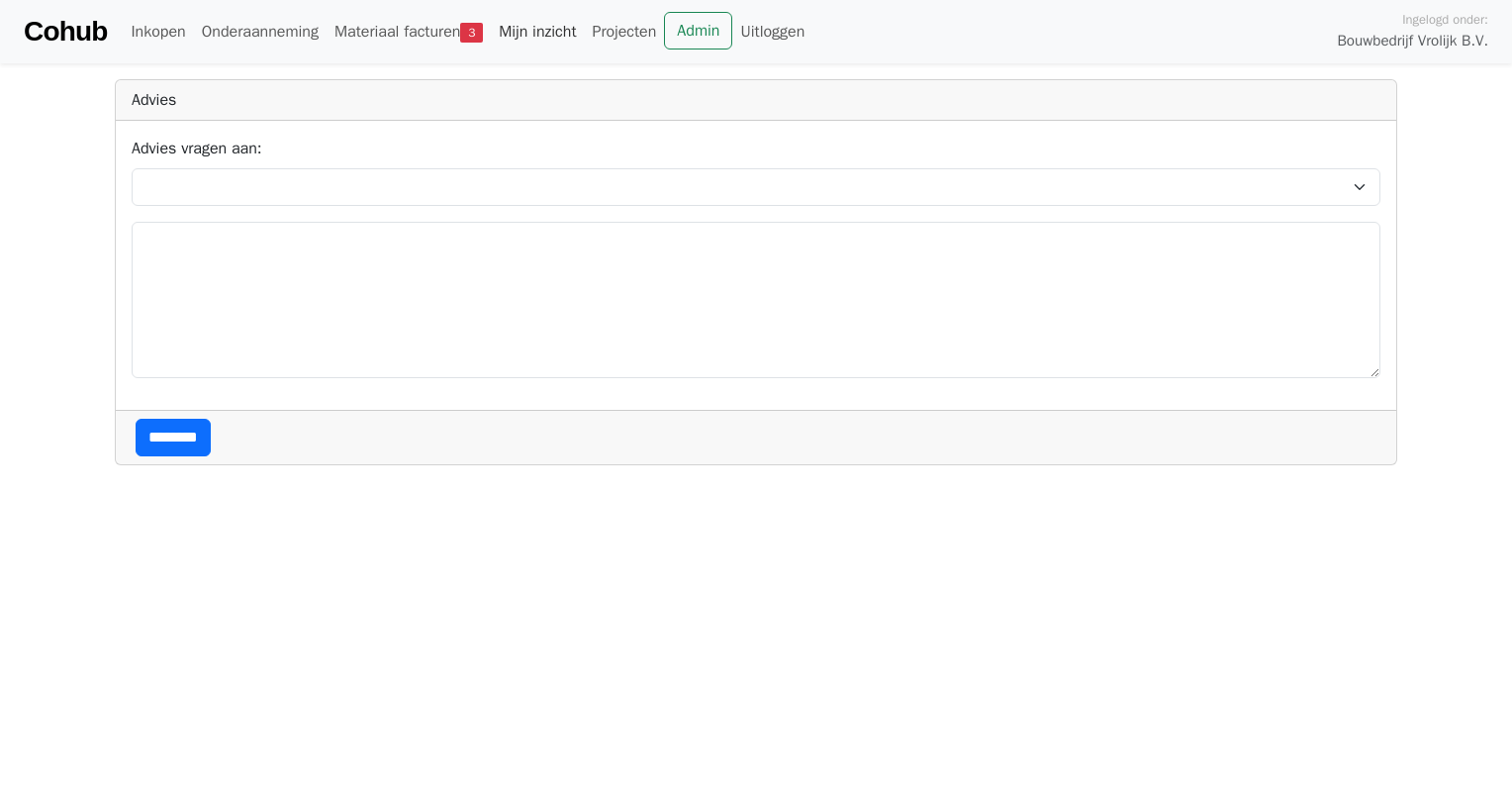 click on "Mijn inzicht" at bounding box center (537, 32) 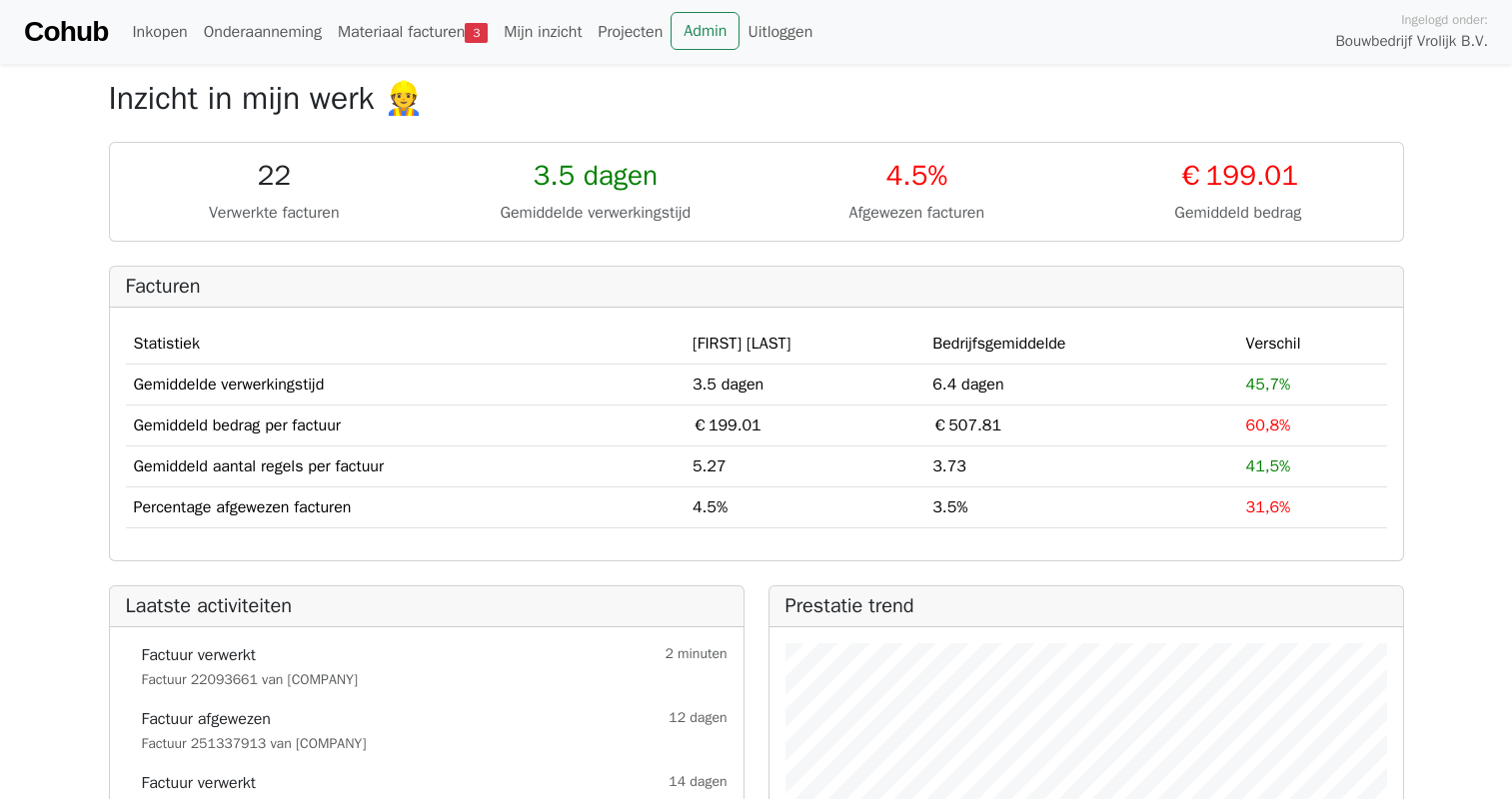 scroll, scrollTop: 0, scrollLeft: 0, axis: both 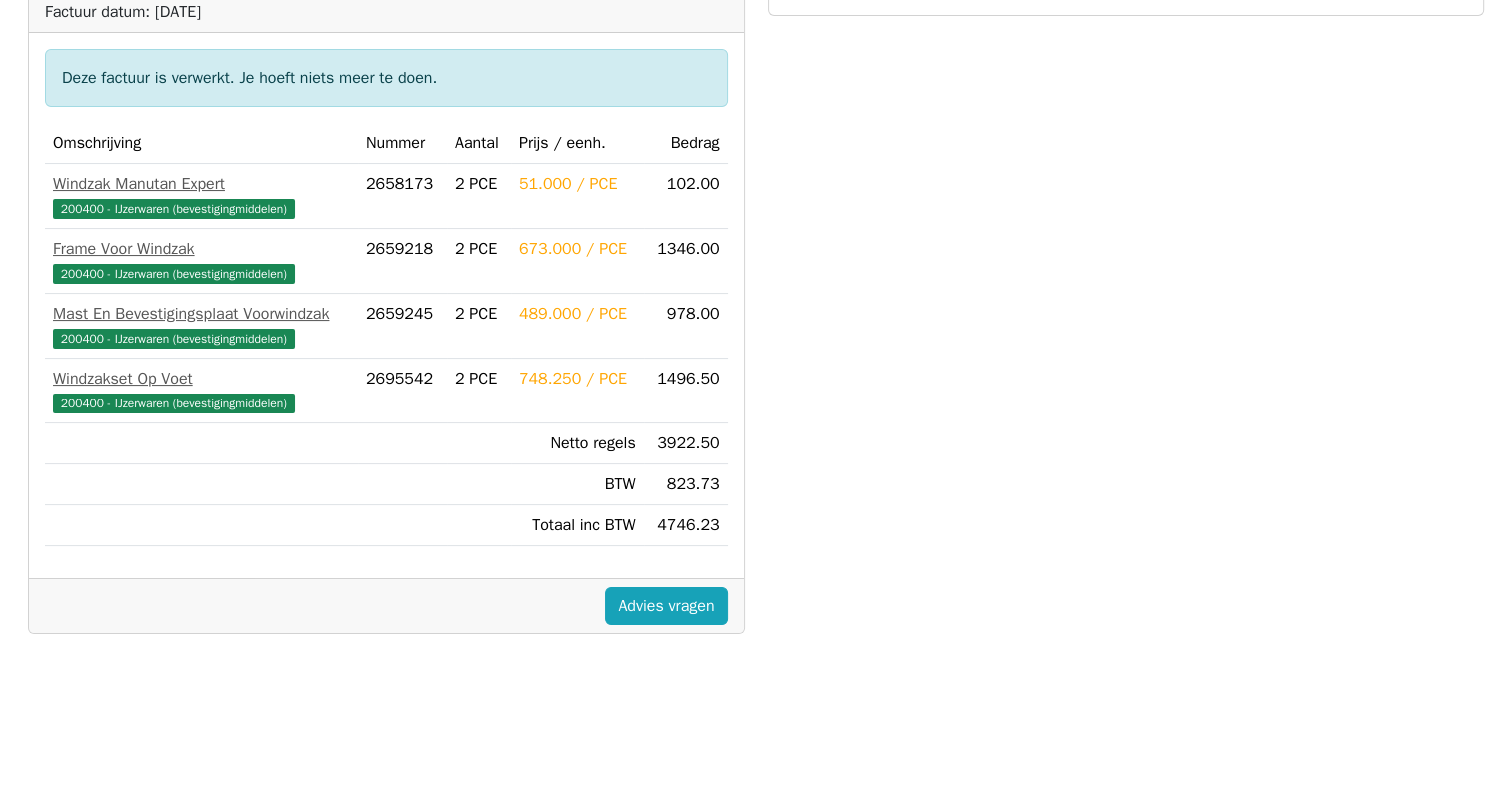 click on "Frame Voor Windzak 200400 - IJzerwaren (bevestigingmiddelen)" at bounding box center (201, 261) 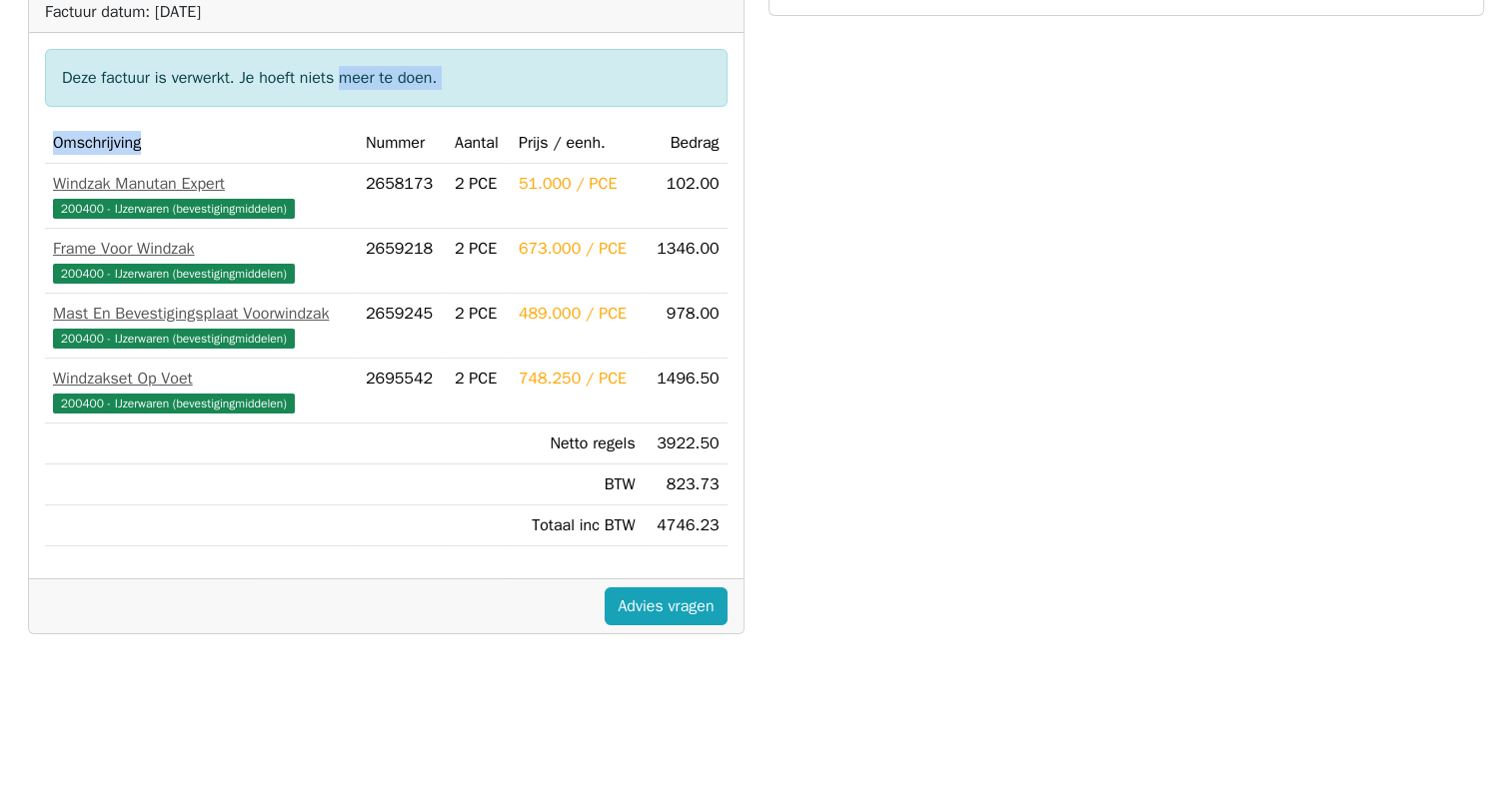 drag, startPoint x: 318, startPoint y: 130, endPoint x: 337, endPoint y: 38, distance: 93.941471 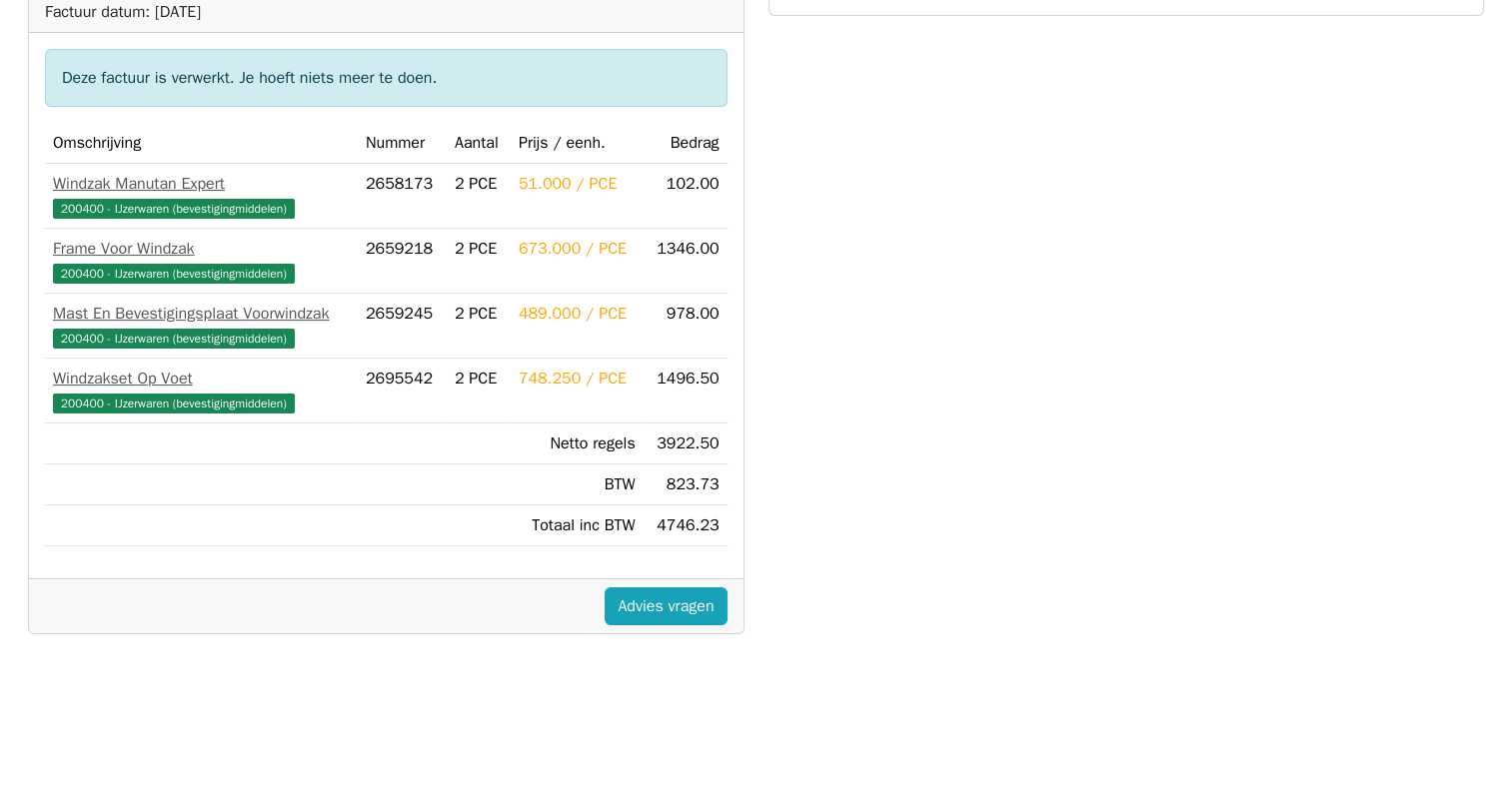 drag, startPoint x: 337, startPoint y: 38, endPoint x: 654, endPoint y: 30, distance: 317.10093 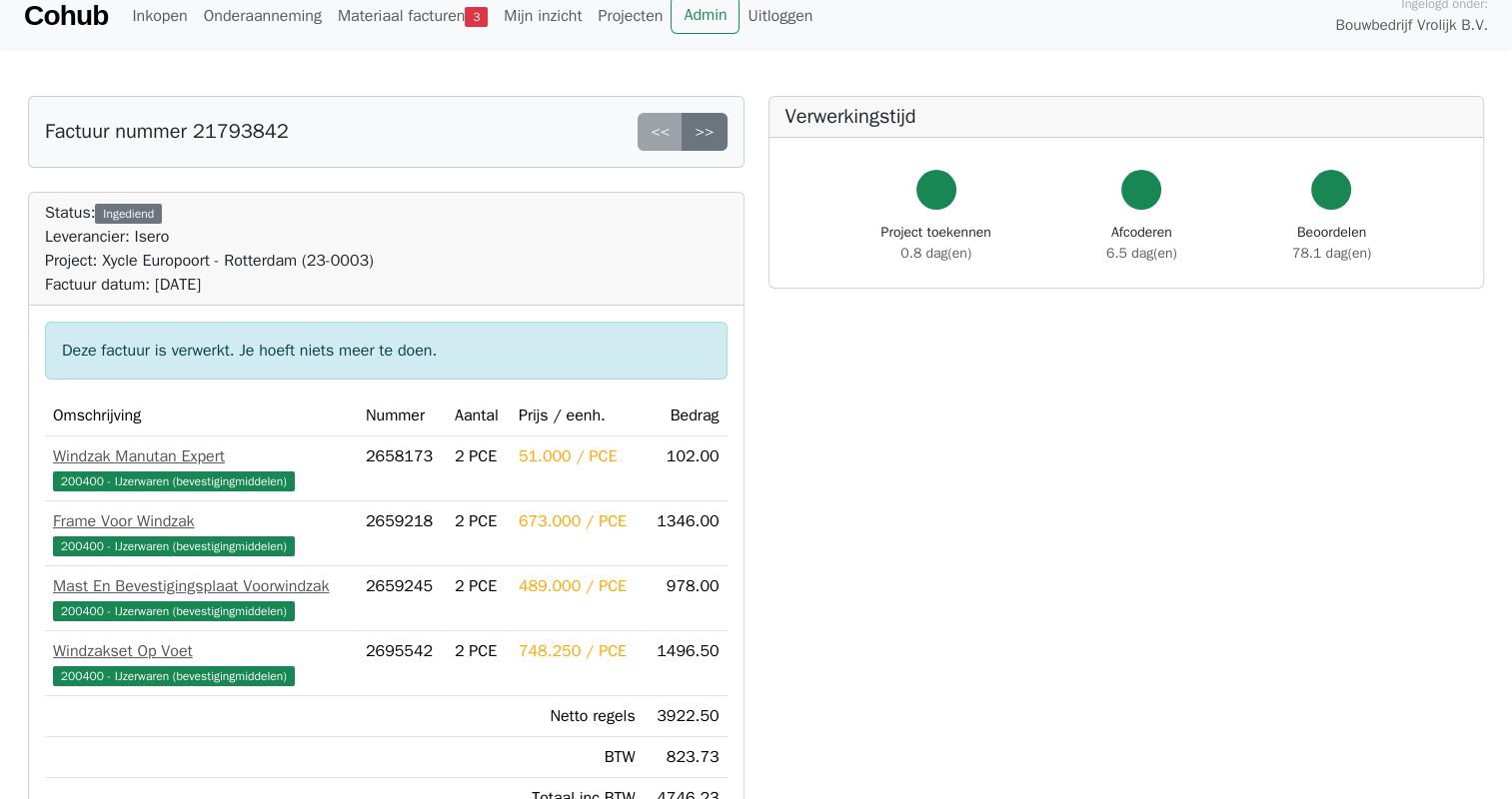 scroll, scrollTop: 6, scrollLeft: 0, axis: vertical 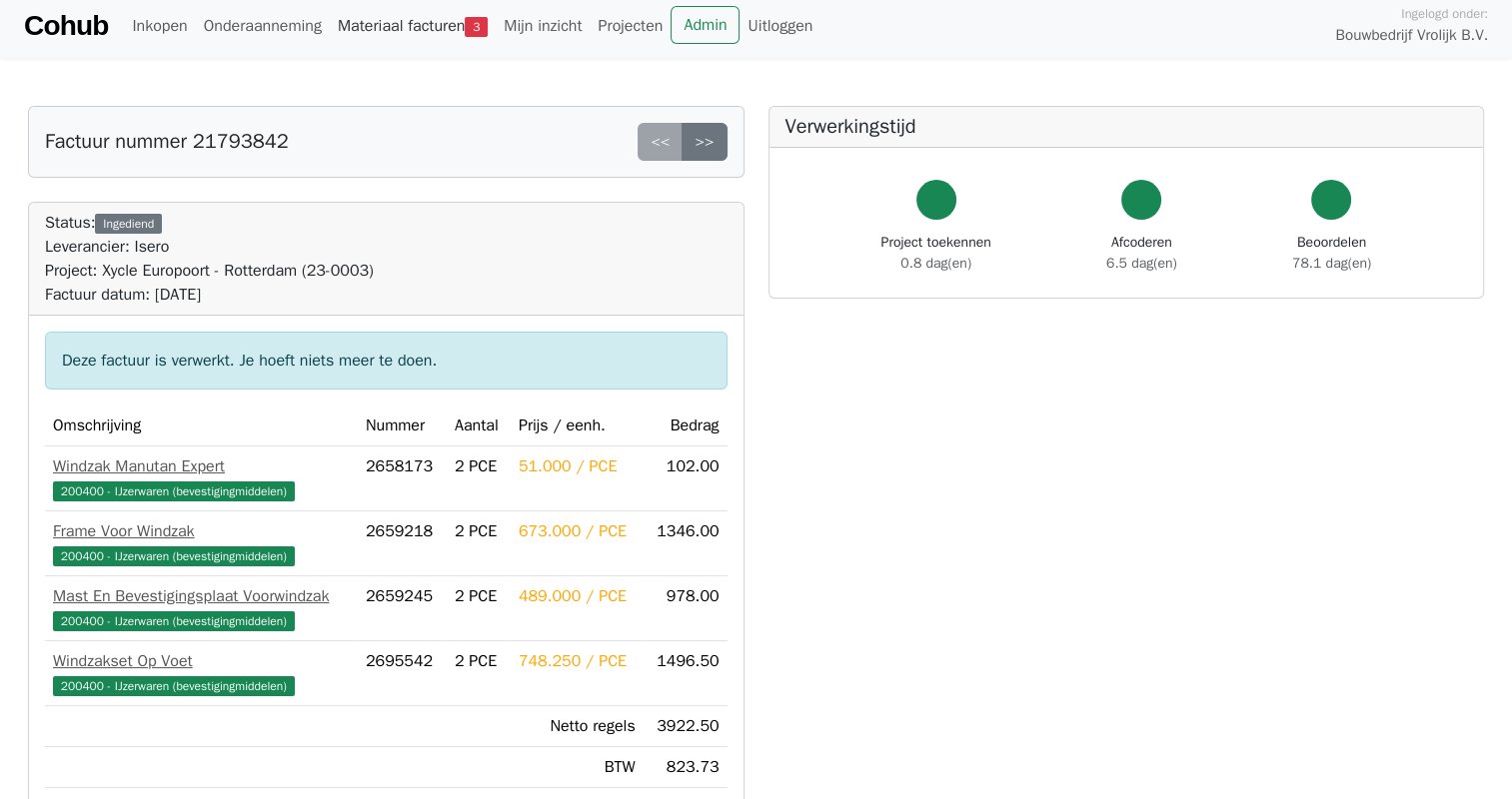 click on "Materiaal facturen  3" at bounding box center [413, 26] 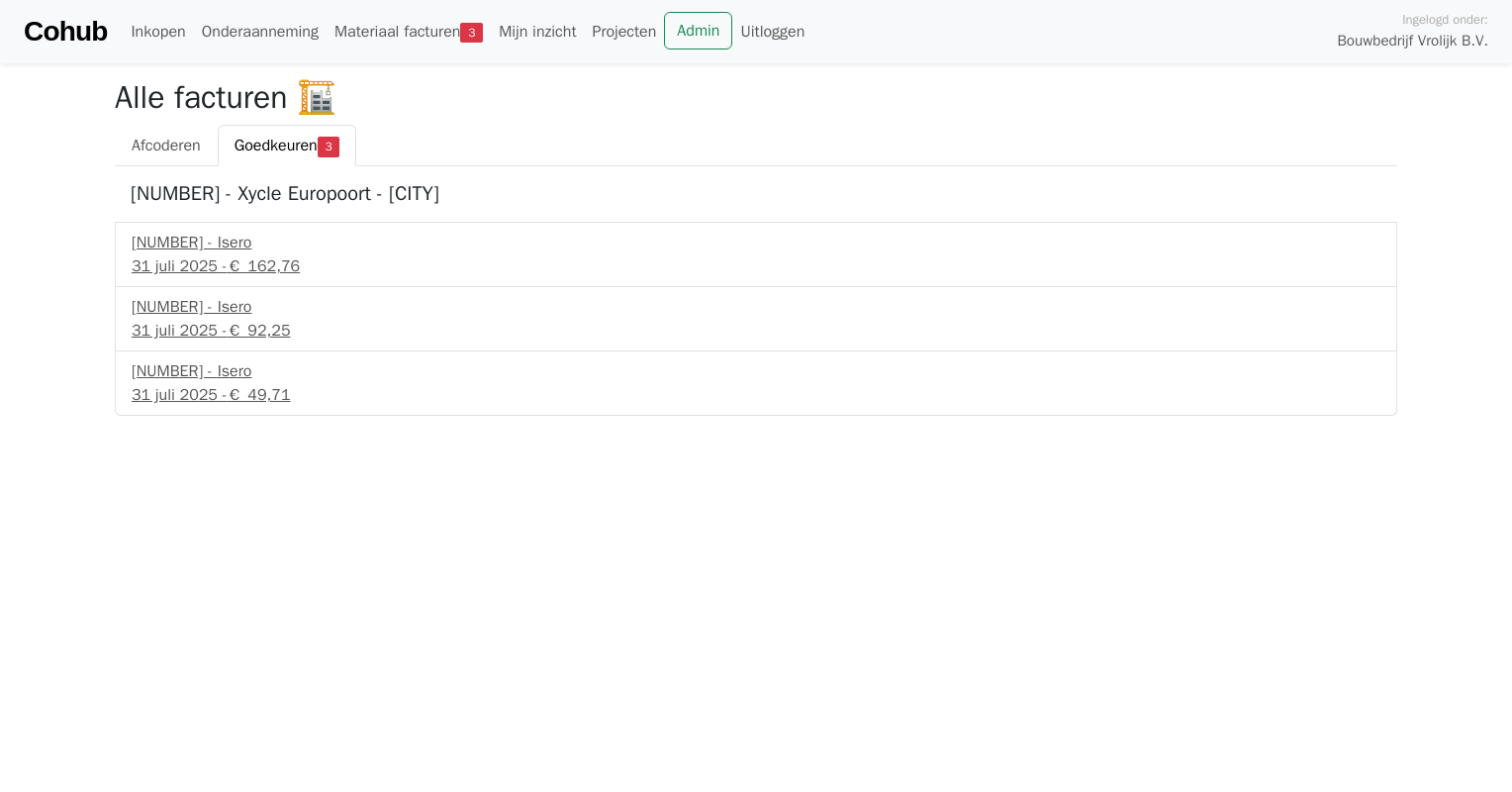 scroll, scrollTop: 0, scrollLeft: 0, axis: both 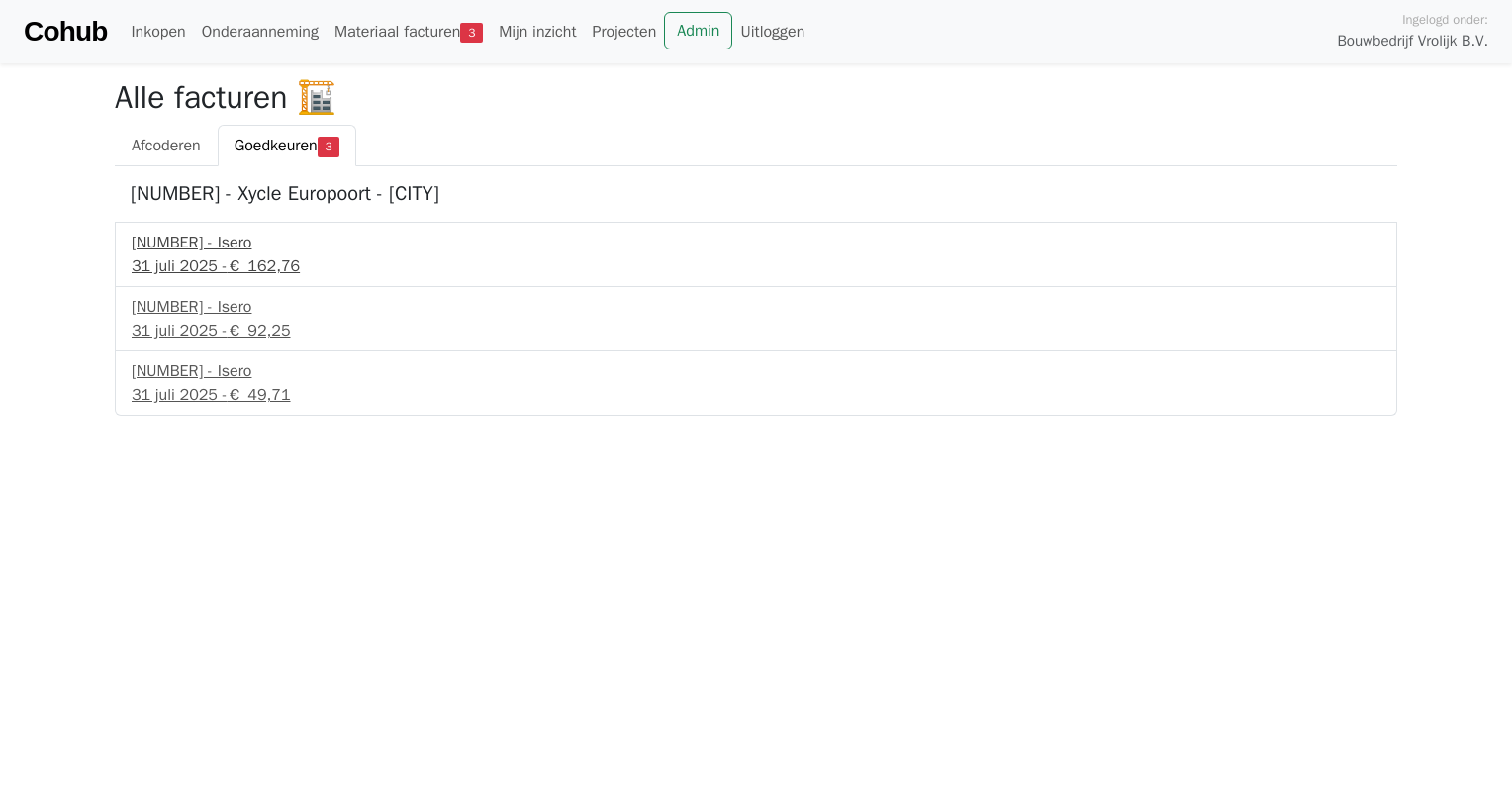 click on "€ 162,76" at bounding box center [264, 266] 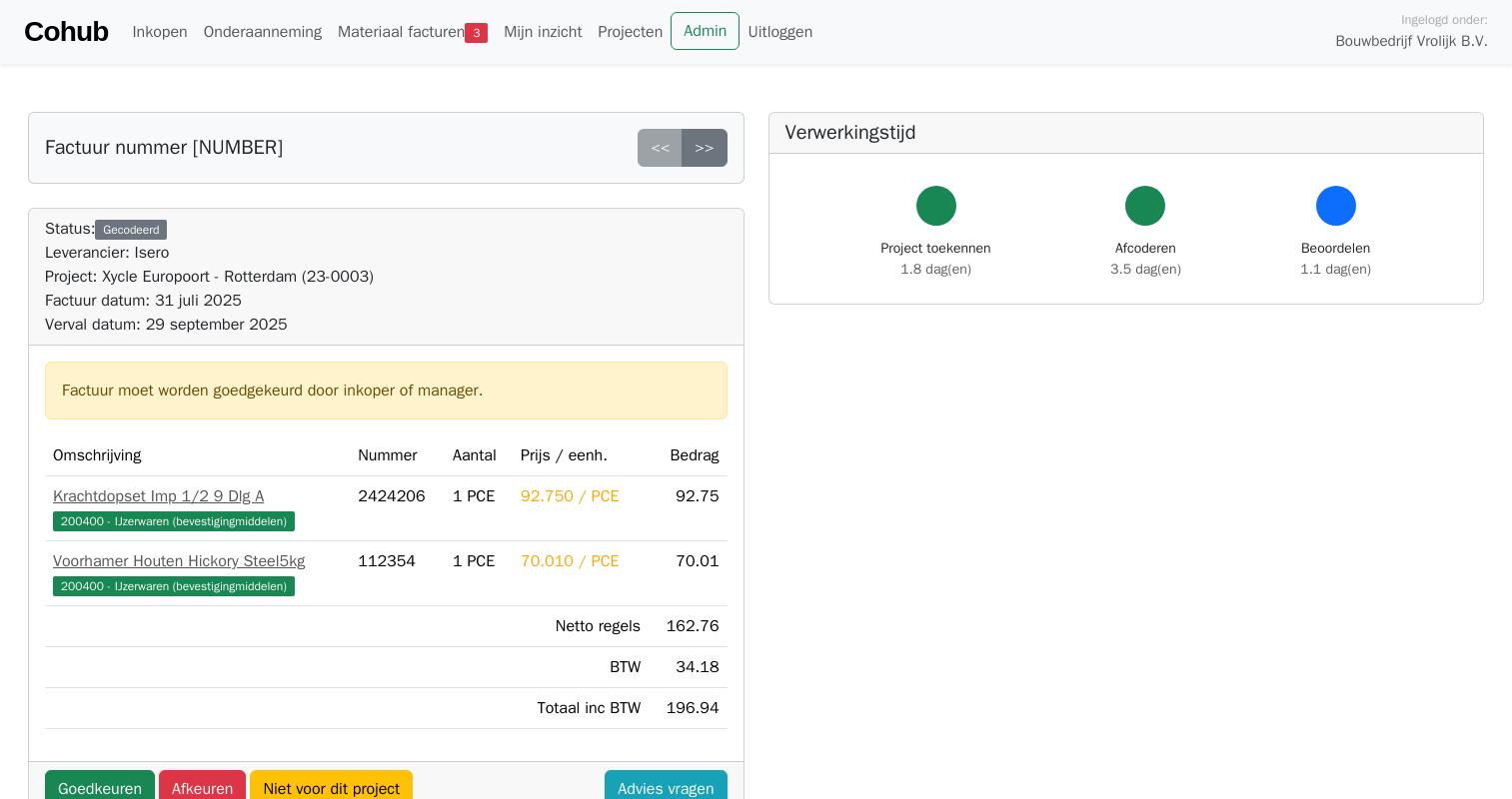 scroll, scrollTop: 0, scrollLeft: 0, axis: both 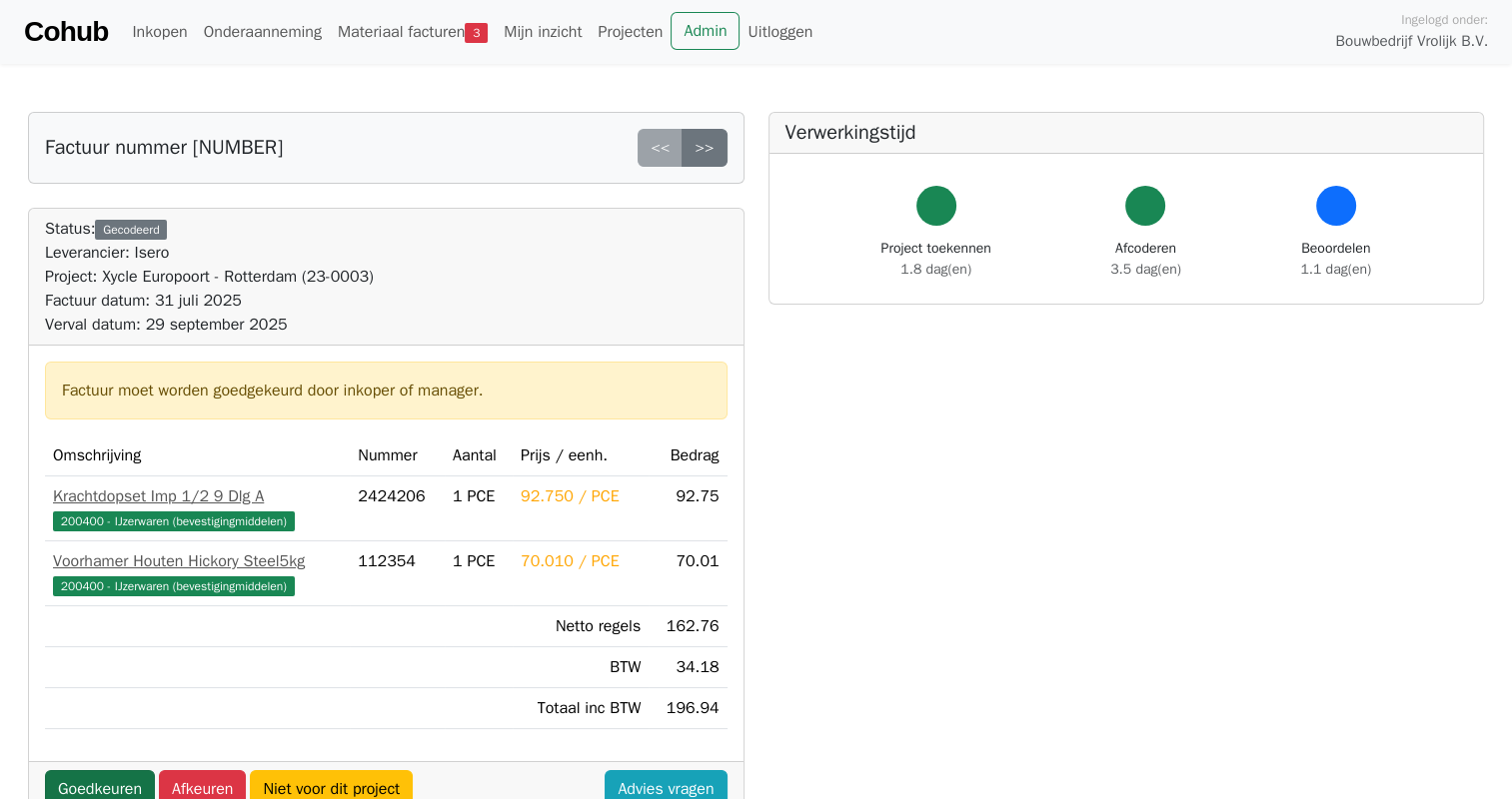 click on "Goedkeuren" at bounding box center [100, 789] 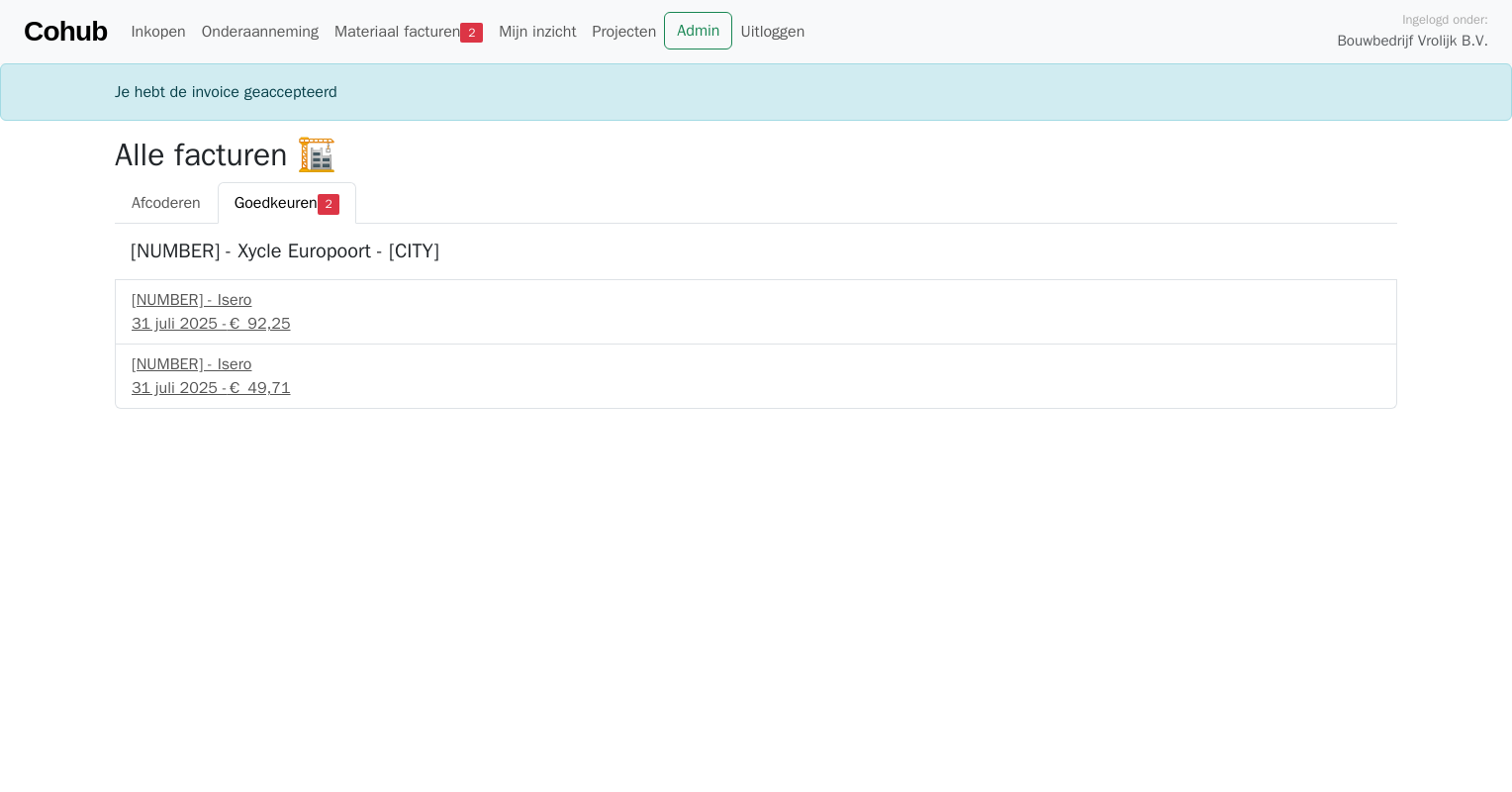 scroll, scrollTop: 0, scrollLeft: 0, axis: both 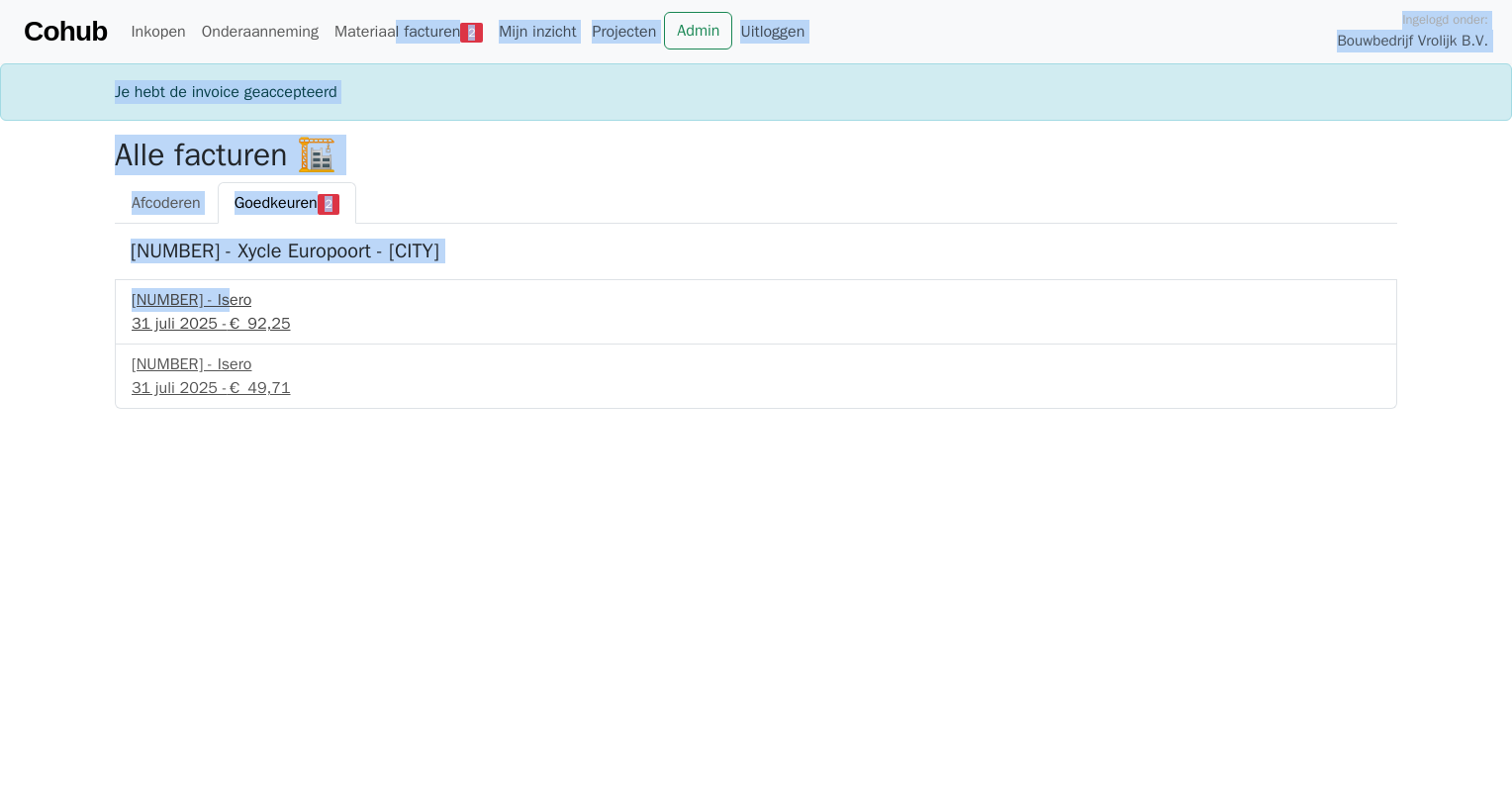 drag, startPoint x: 404, startPoint y: 55, endPoint x: 225, endPoint y: 309, distance: 310.73622 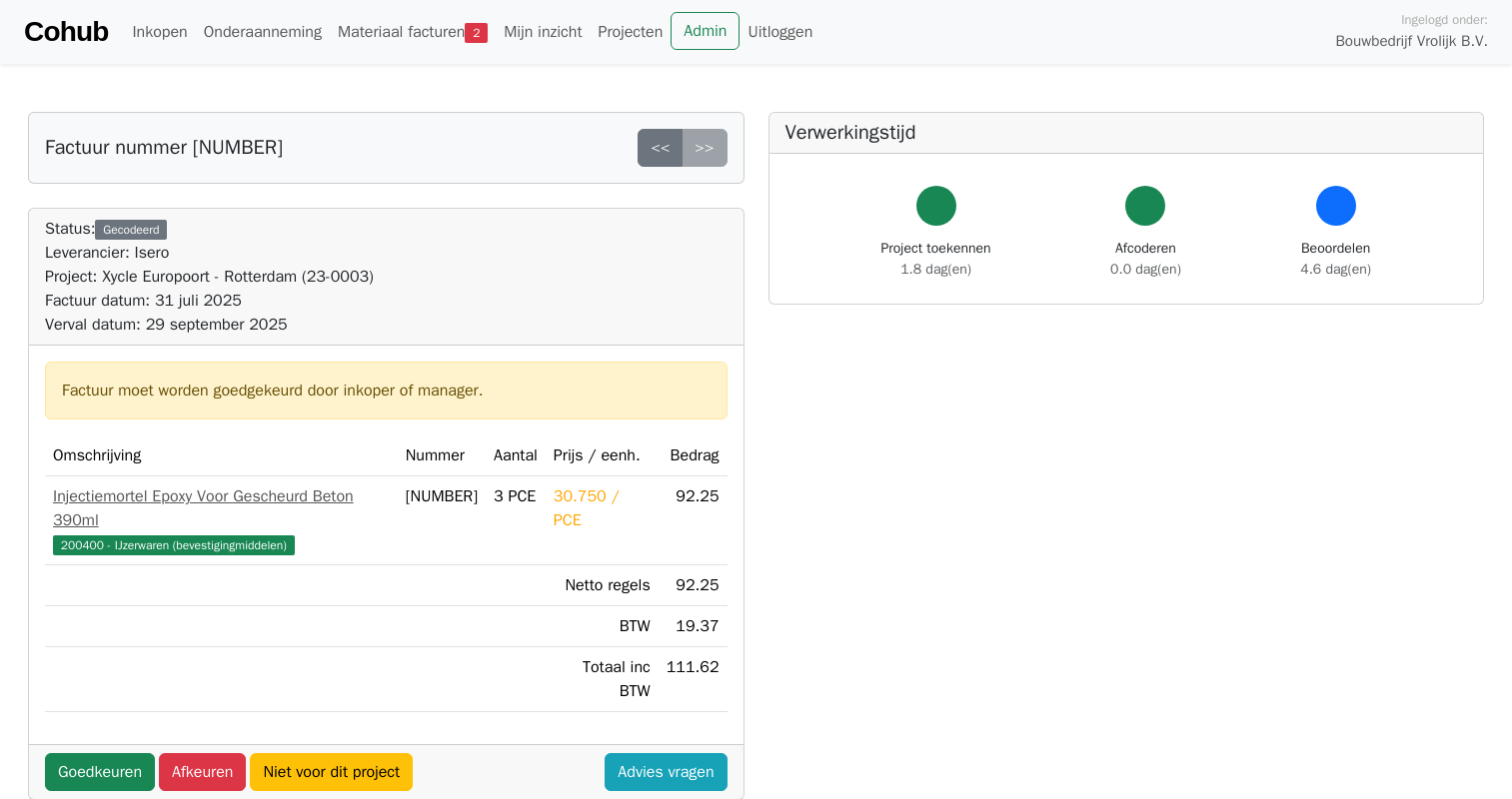 scroll, scrollTop: 0, scrollLeft: 0, axis: both 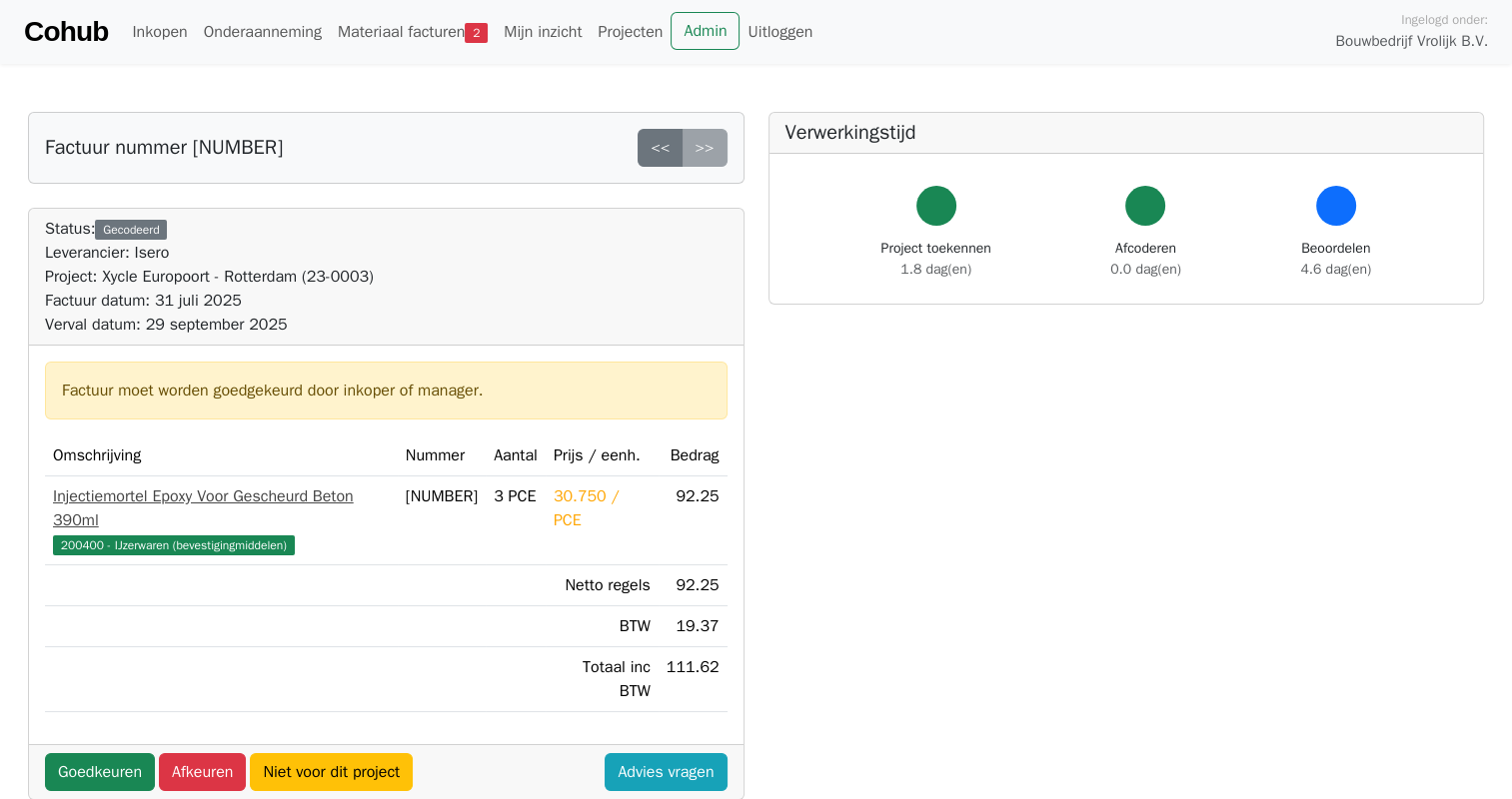 click on "200400 - IJzerwaren (bevestigingmiddelen)" at bounding box center [221, 544] 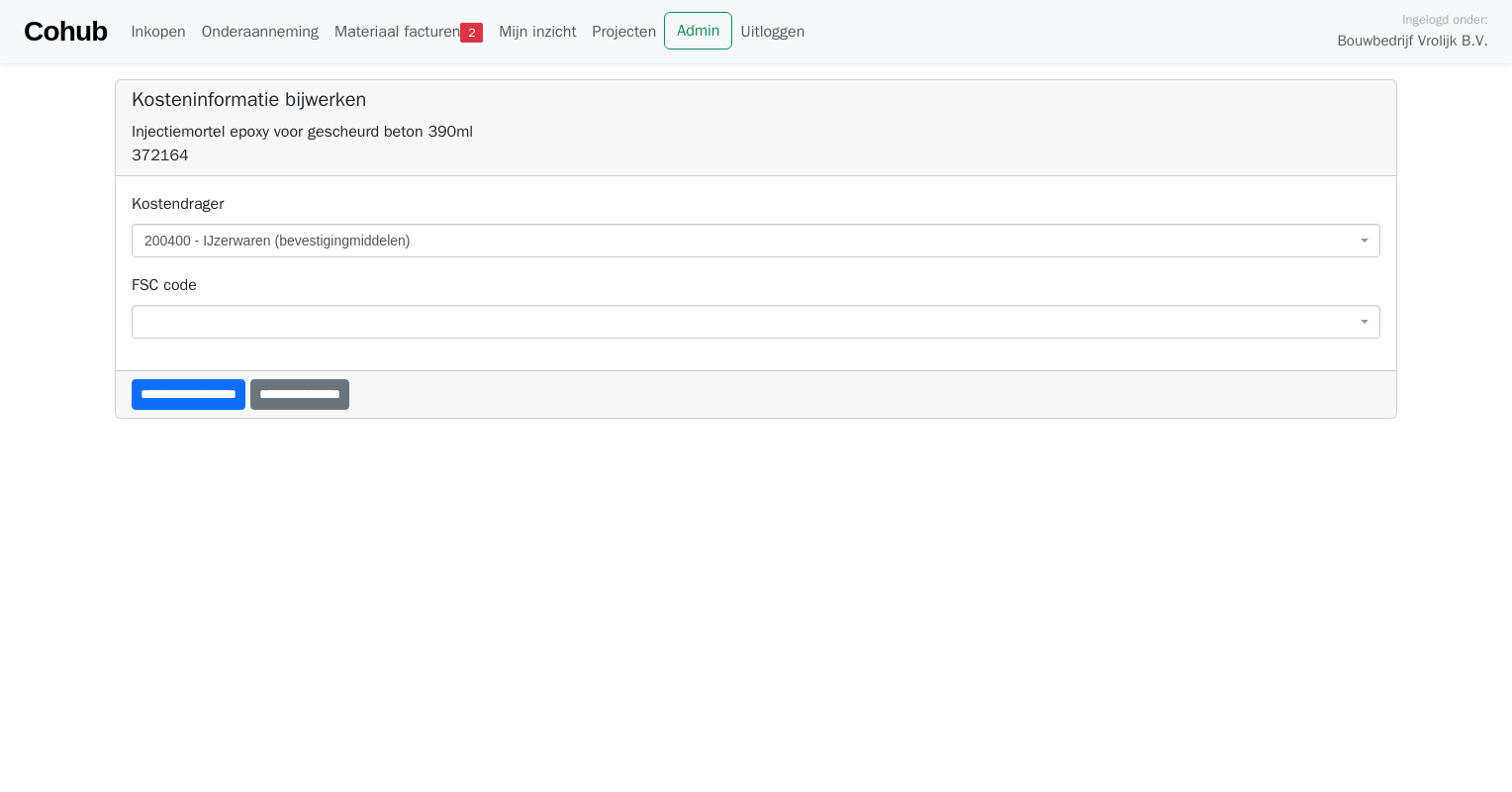 scroll, scrollTop: 0, scrollLeft: 0, axis: both 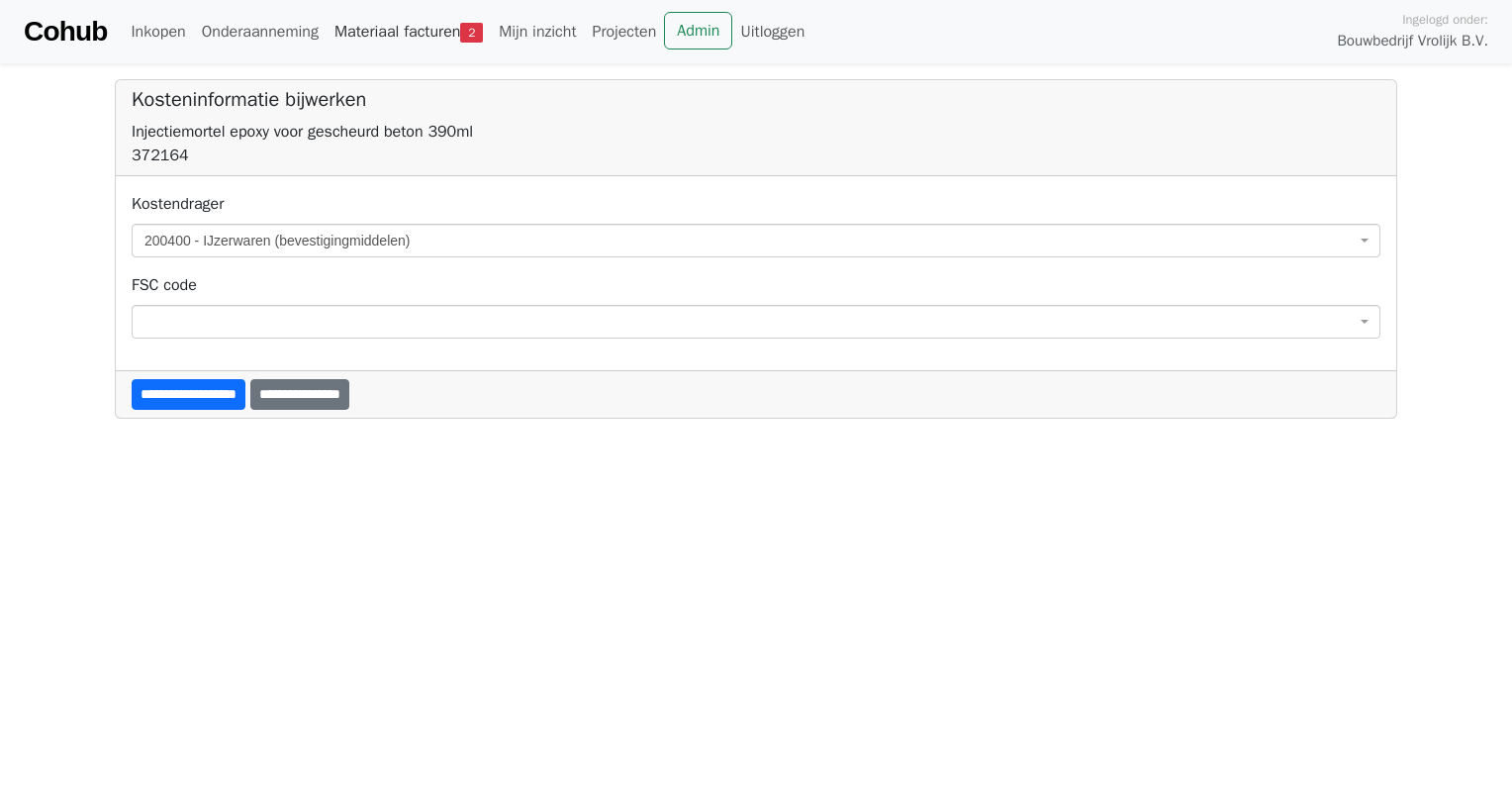 click on "Materiaal facturen  2" at bounding box center (409, 32) 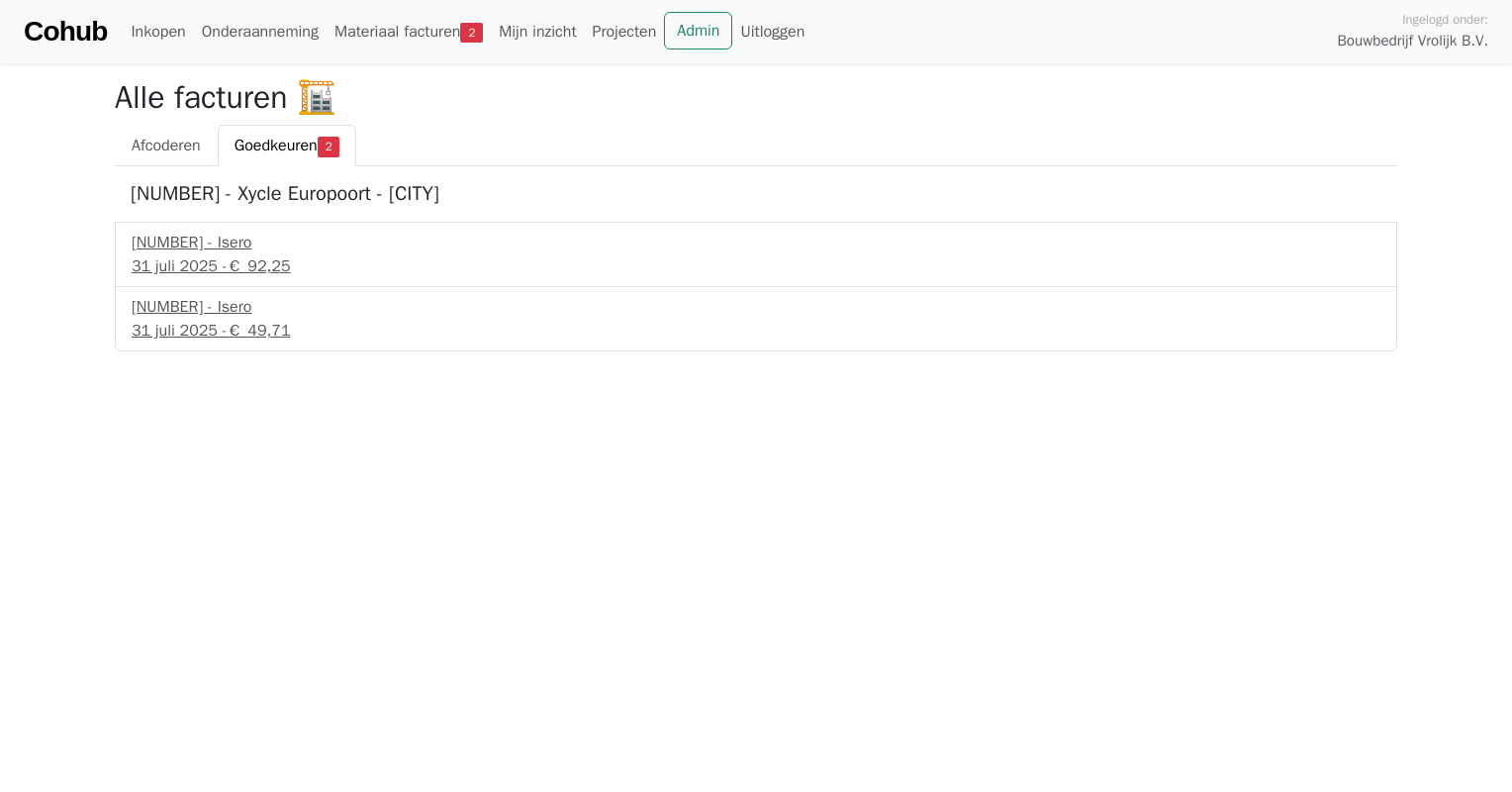 scroll, scrollTop: 0, scrollLeft: 0, axis: both 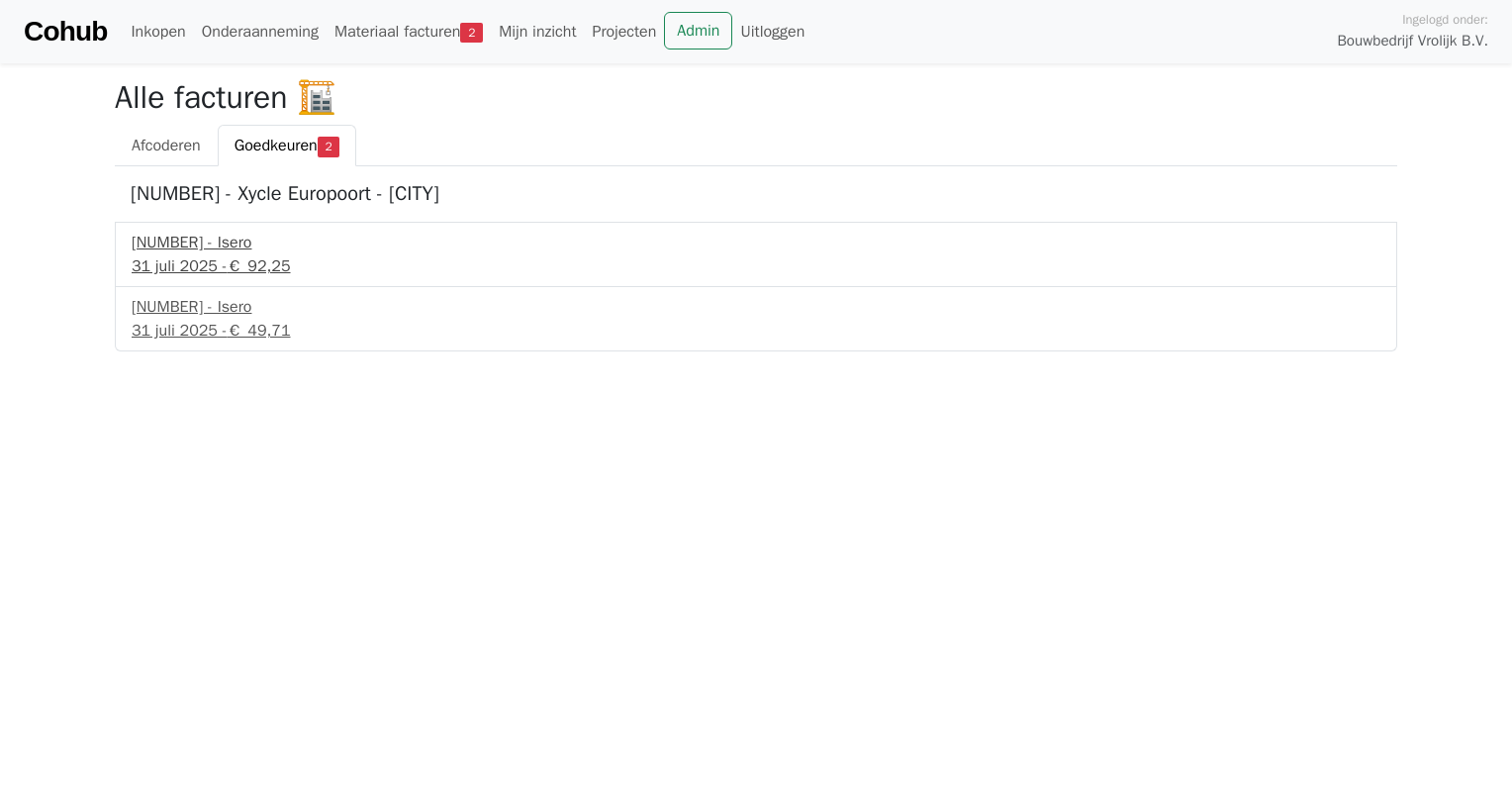 click on "[NUMBER] - Isero" at bounding box center [756, 243] 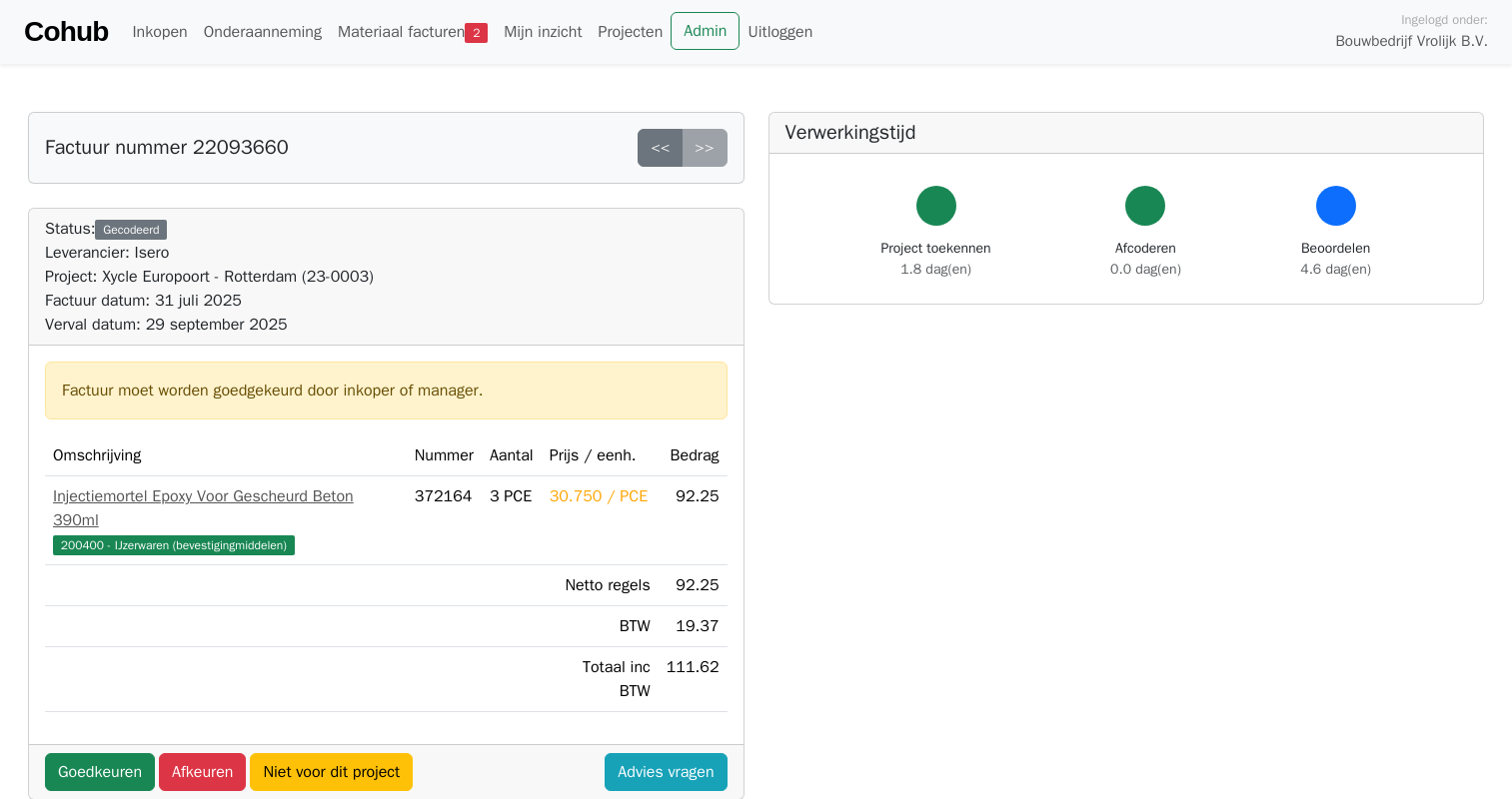 scroll, scrollTop: 0, scrollLeft: 0, axis: both 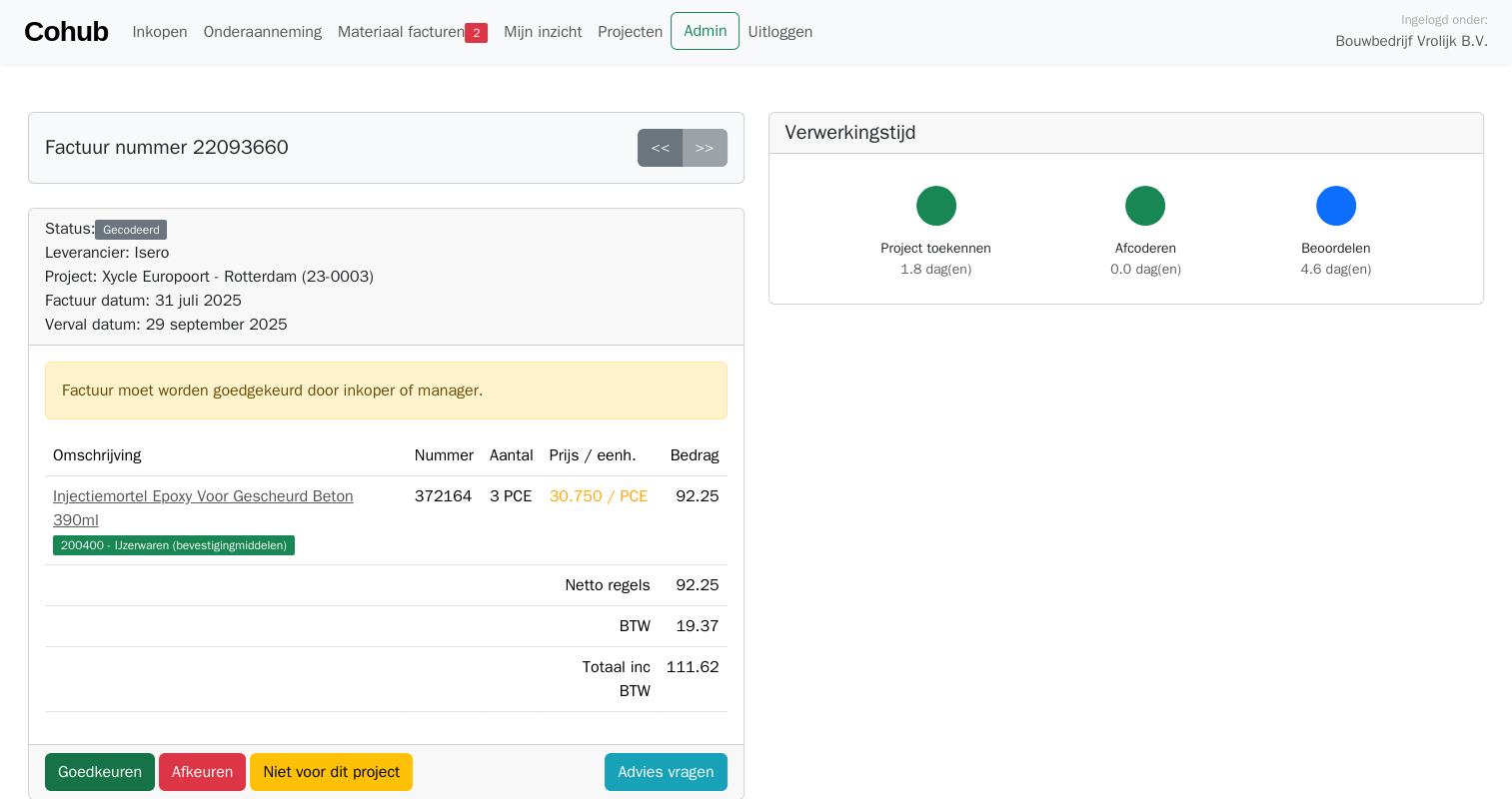 click on "Goedkeuren" at bounding box center [100, 772] 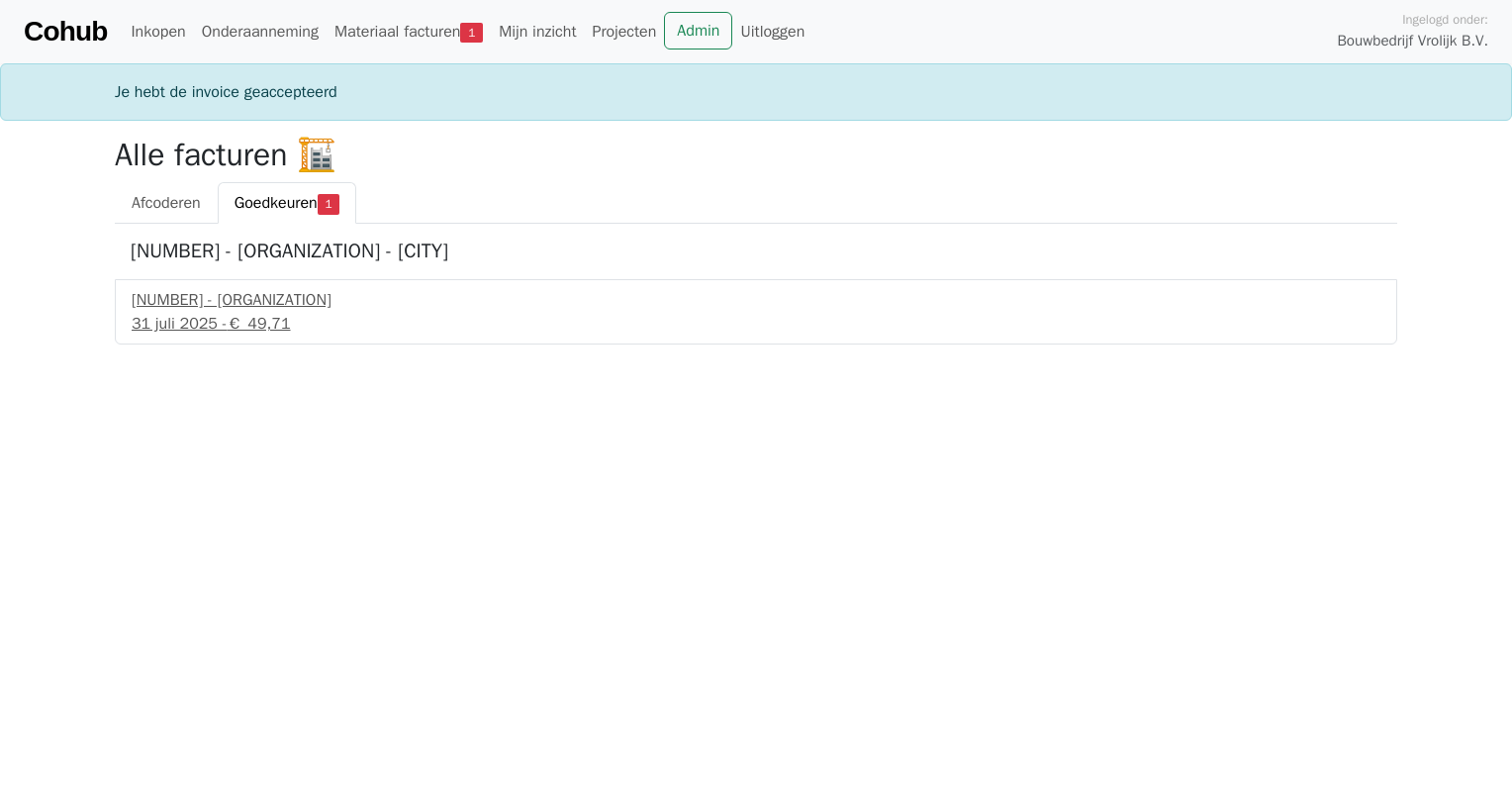 scroll, scrollTop: 0, scrollLeft: 0, axis: both 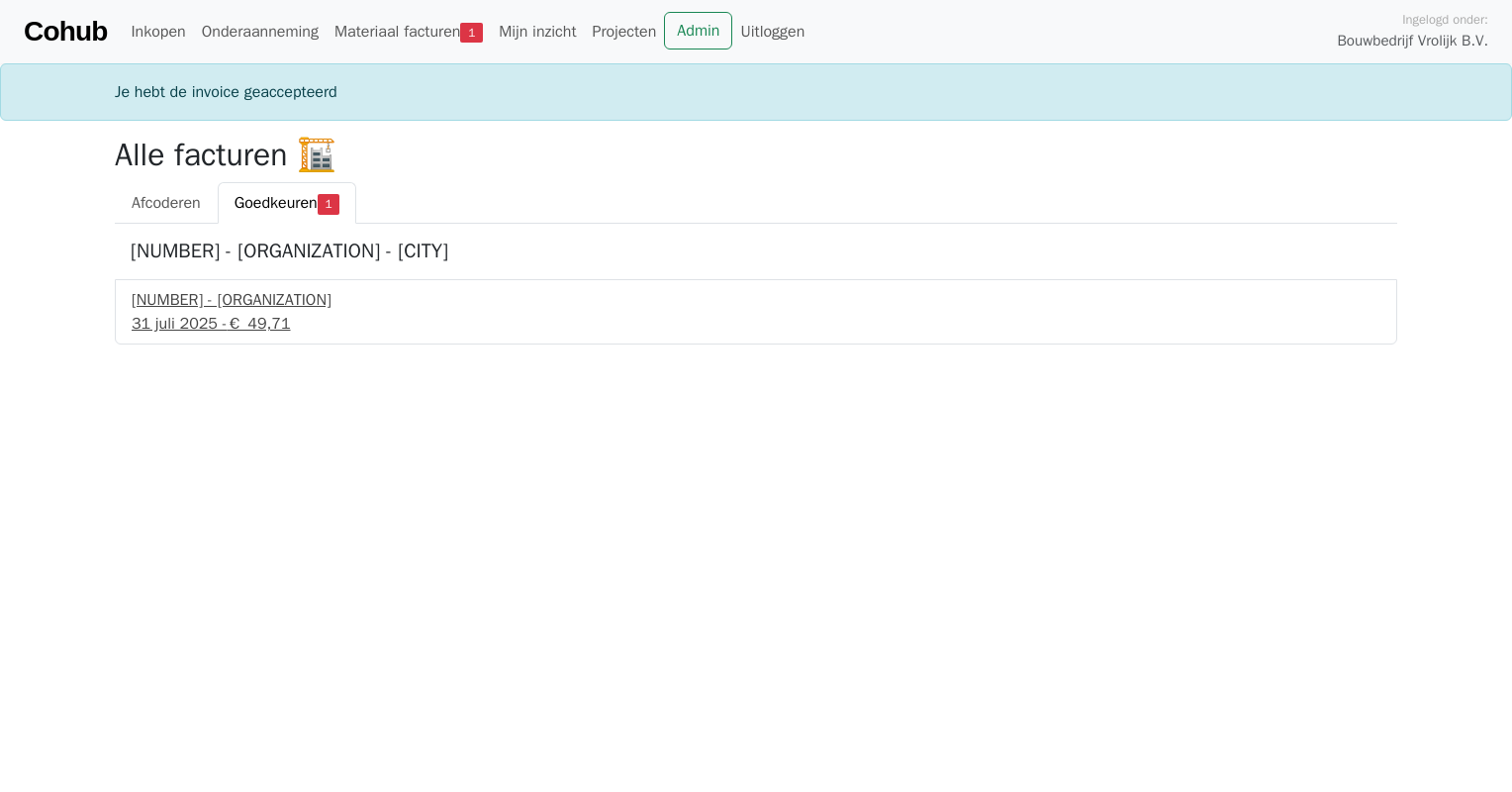 click on "22093662 - Isero" at bounding box center (756, 300) 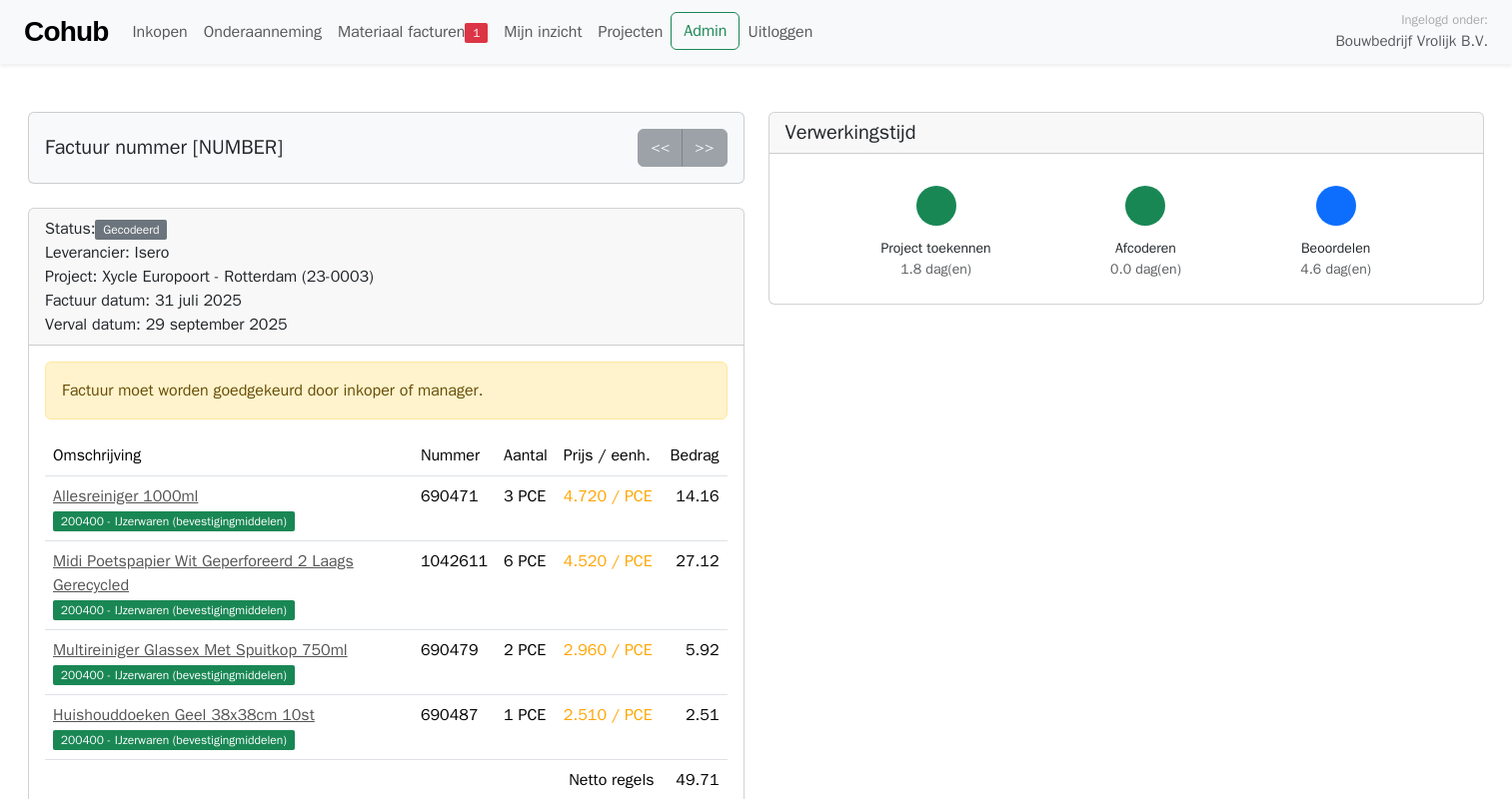 scroll, scrollTop: 0, scrollLeft: 0, axis: both 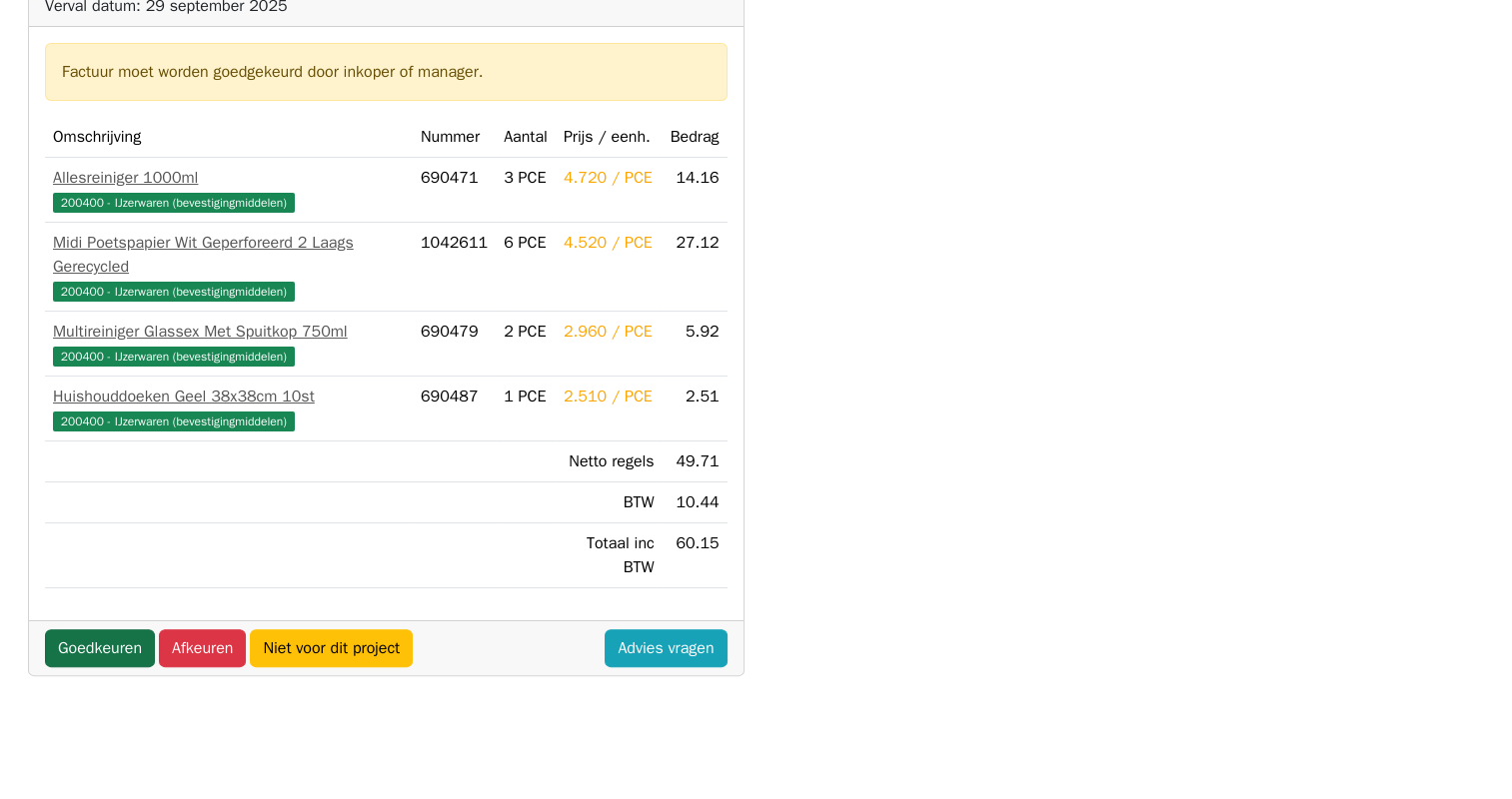 click on "Goedkeuren" at bounding box center [100, 648] 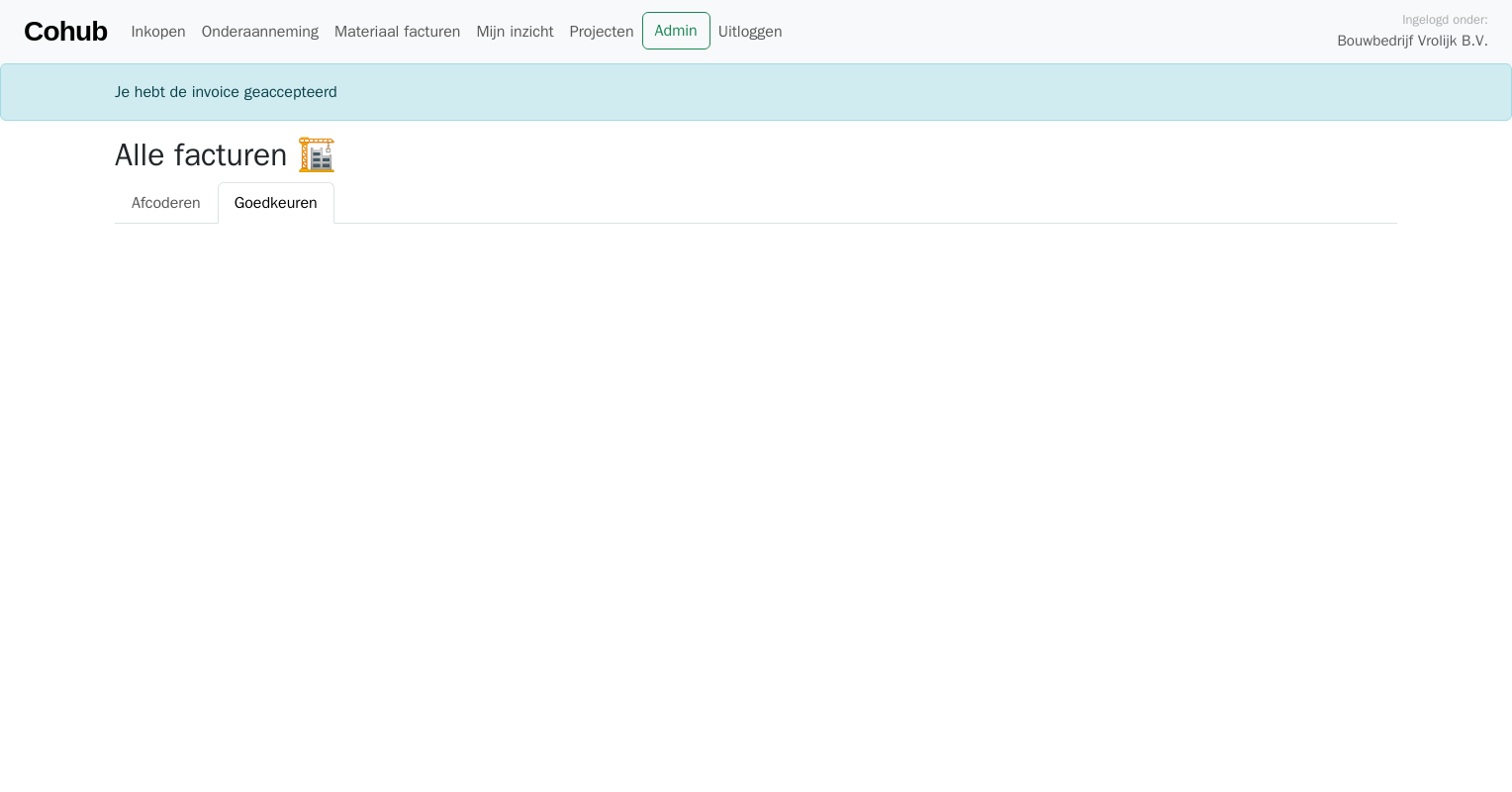 scroll, scrollTop: 0, scrollLeft: 0, axis: both 